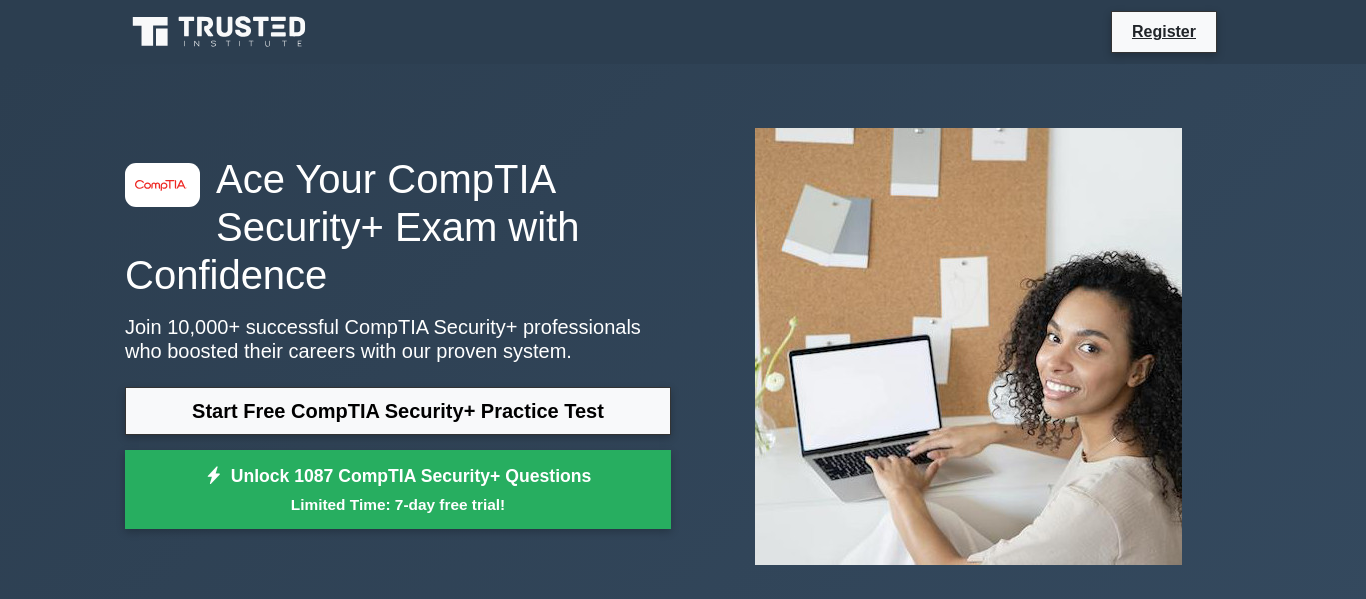 scroll, scrollTop: 0, scrollLeft: 0, axis: both 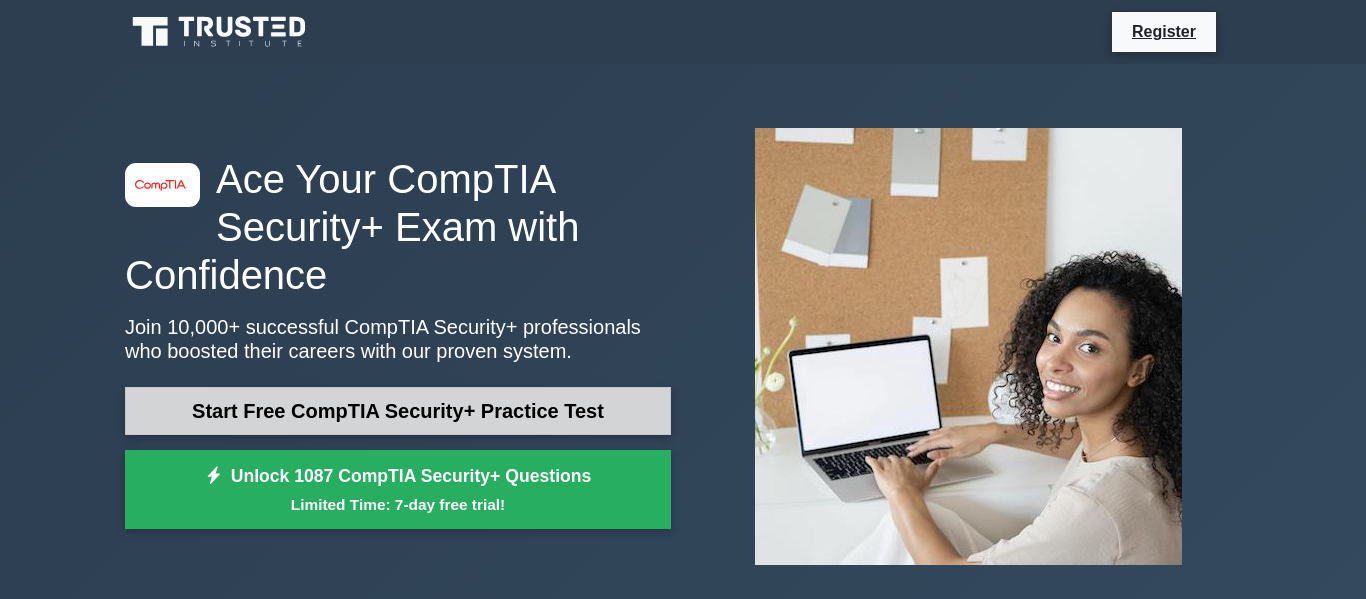 click on "Start Free CompTIA Security+ Practice Test" at bounding box center [398, 411] 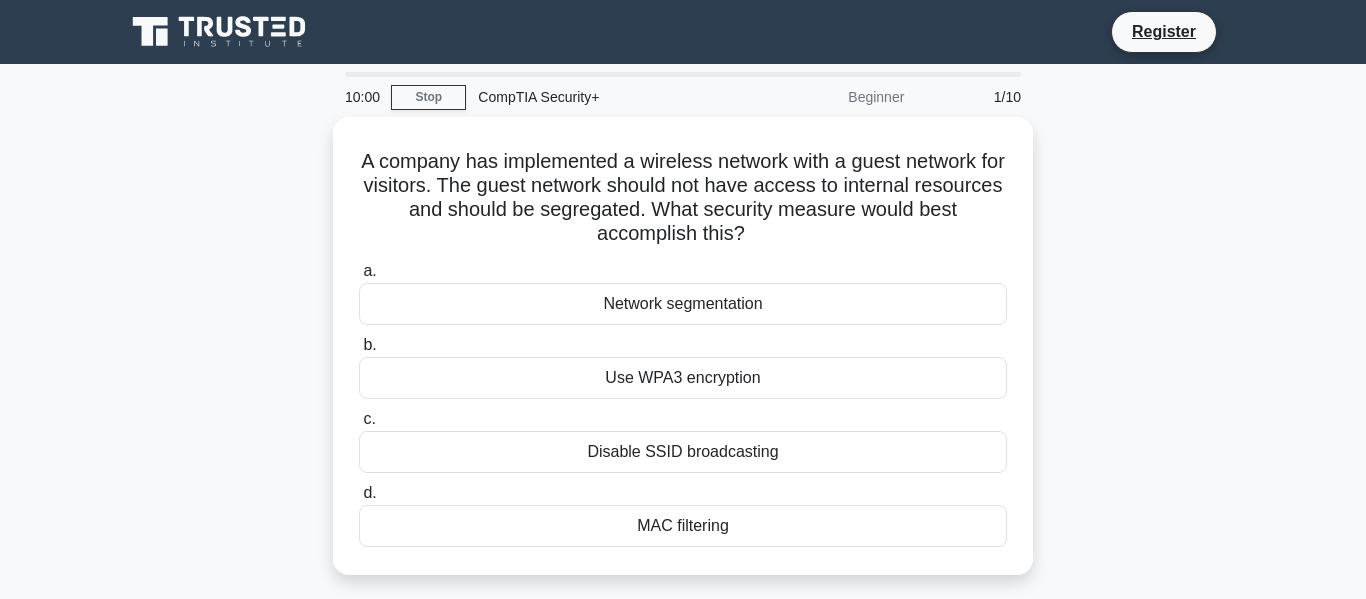 scroll, scrollTop: 0, scrollLeft: 0, axis: both 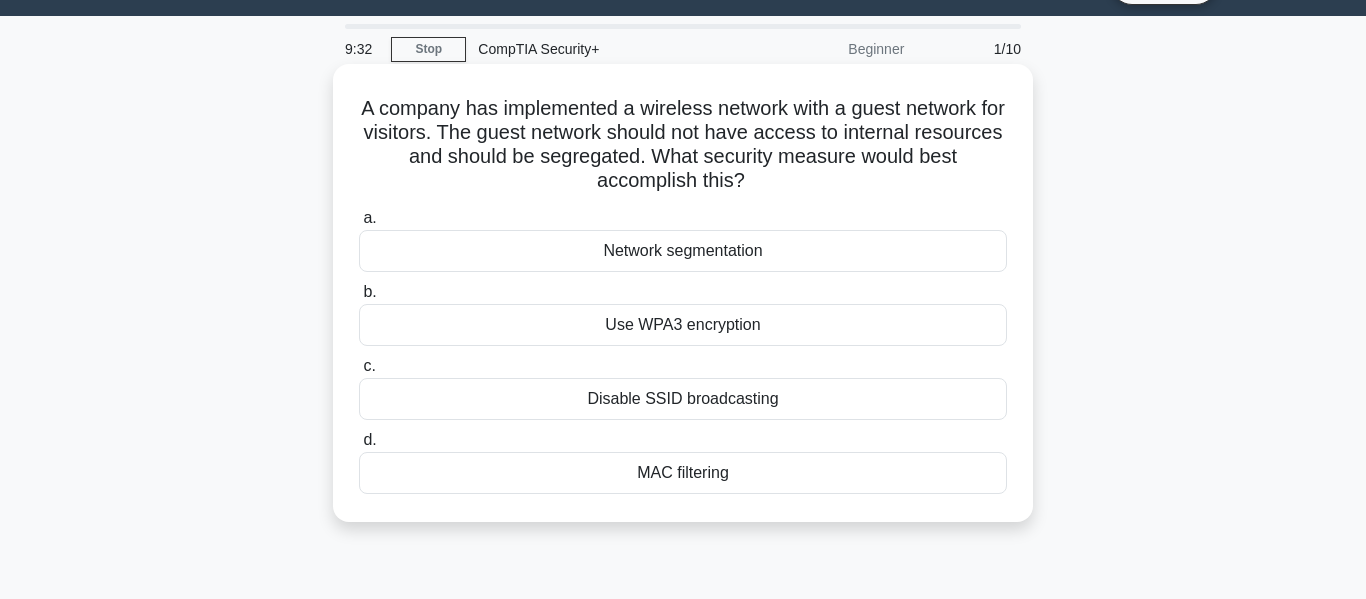 click on "Use WPA3 encryption" at bounding box center (683, 325) 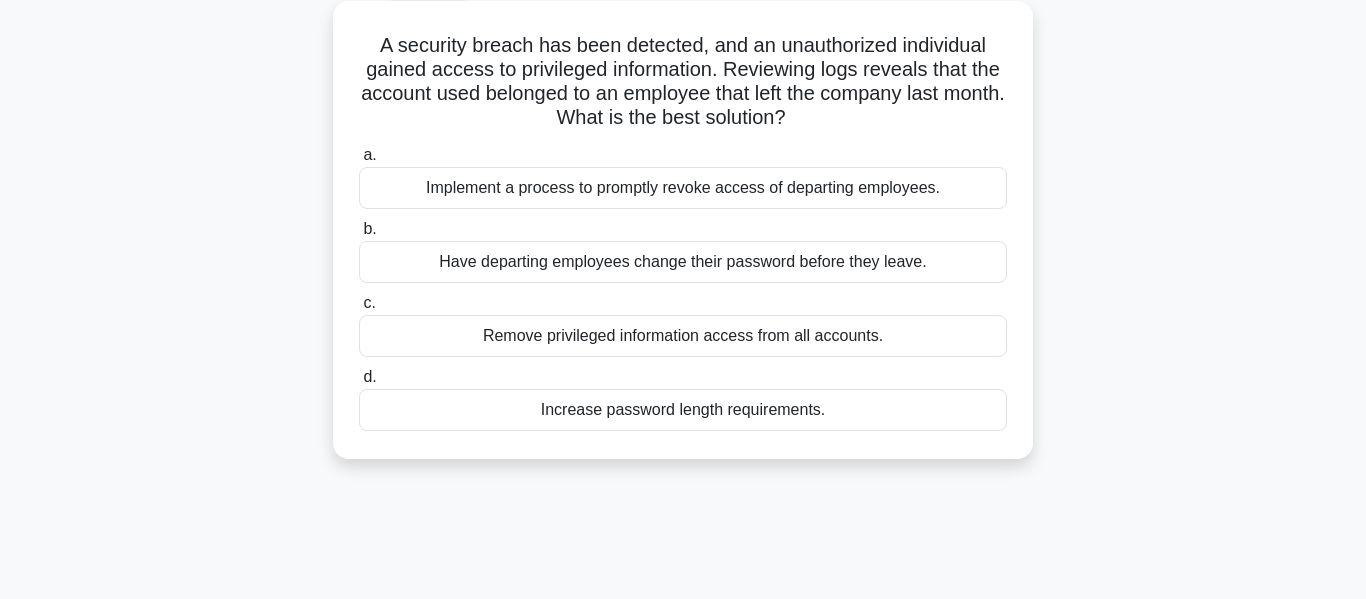 scroll, scrollTop: 112, scrollLeft: 0, axis: vertical 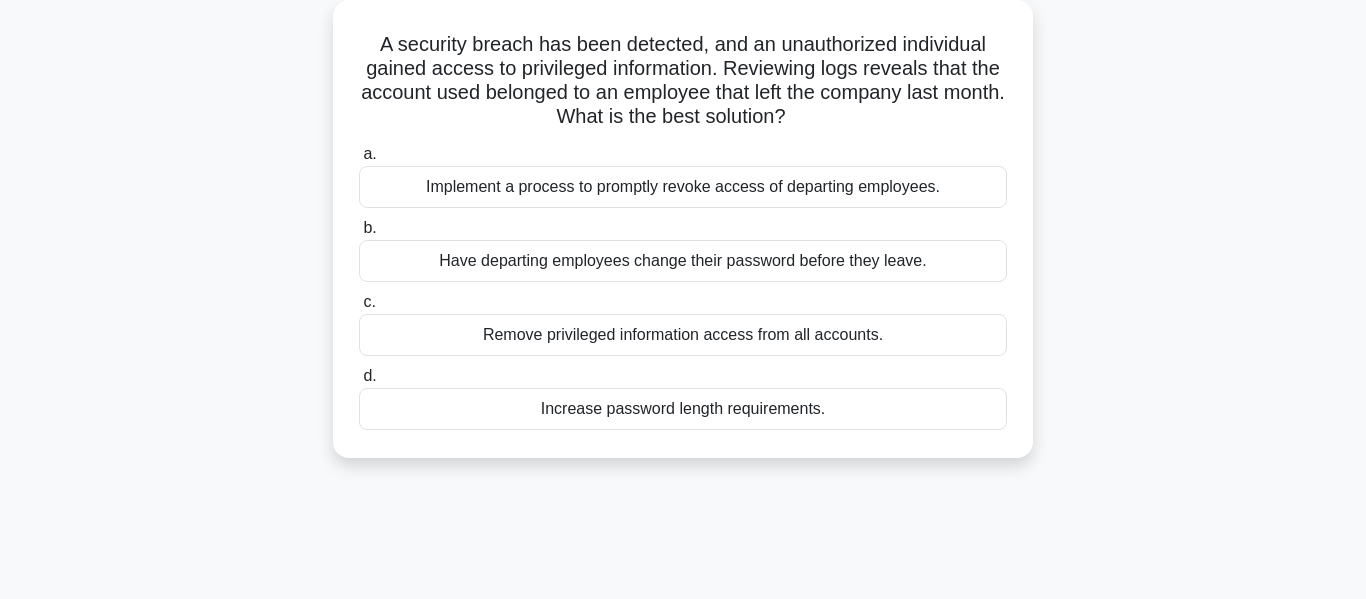 click on "Implement a process to promptly revoke access of departing employees." at bounding box center (683, 187) 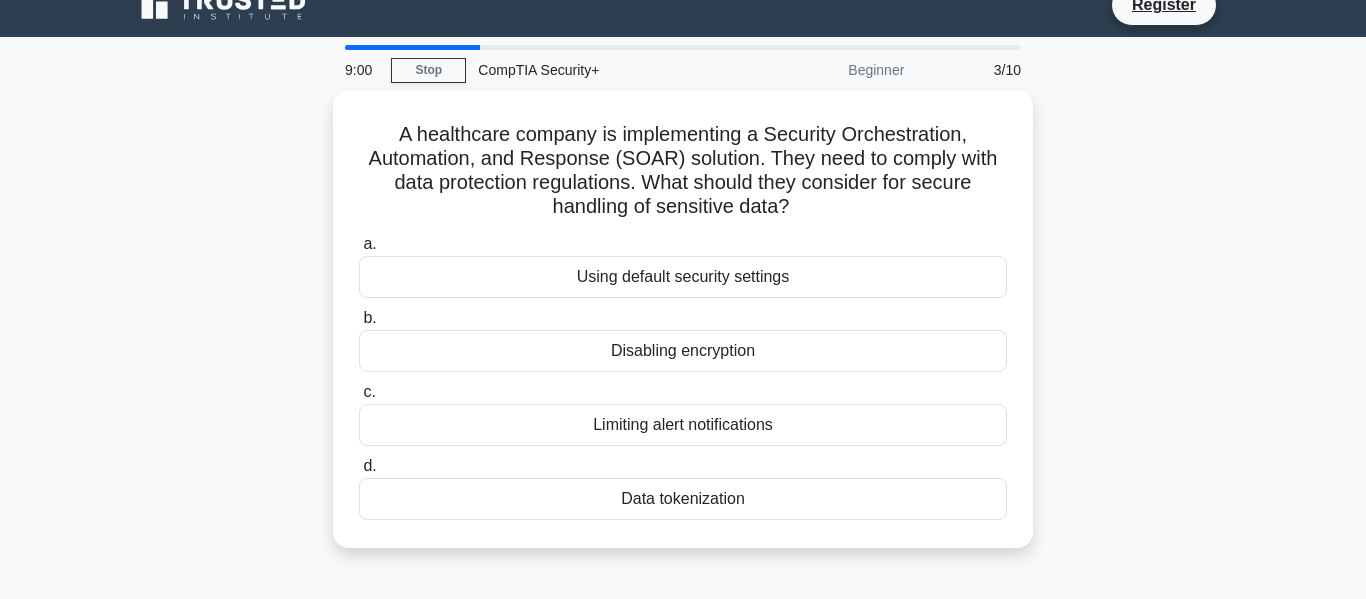 scroll, scrollTop: 0, scrollLeft: 0, axis: both 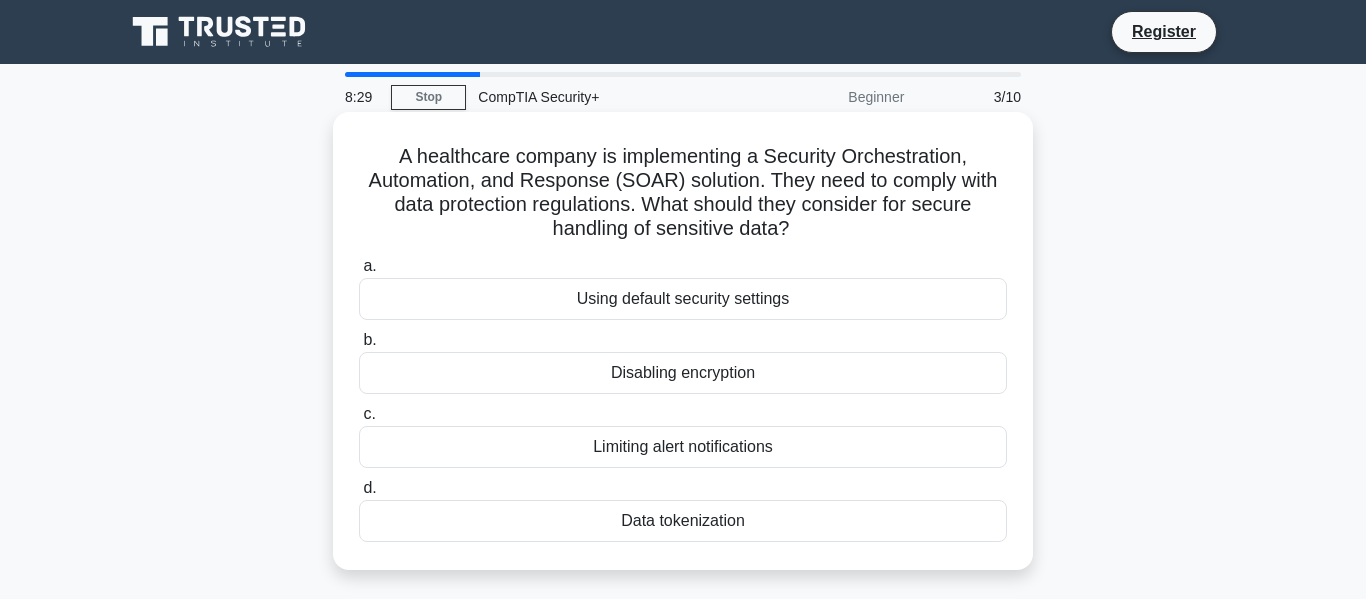 click on "Data tokenization" at bounding box center [683, 521] 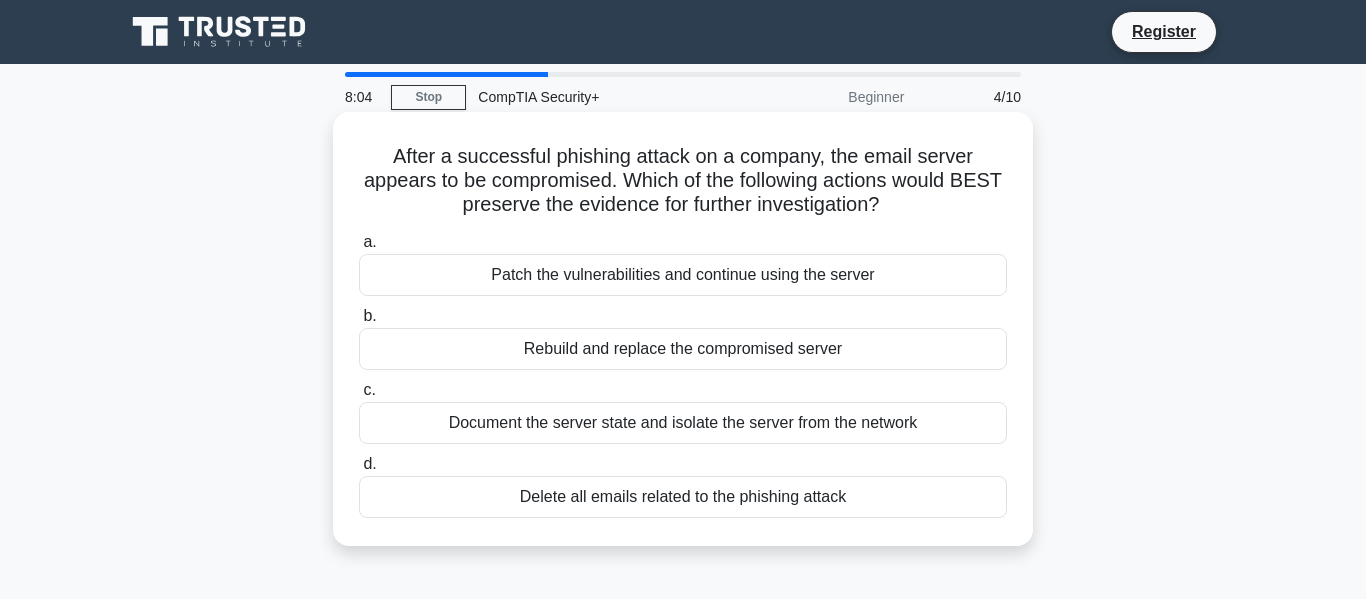 click on "Rebuild and replace the compromised server" at bounding box center (683, 349) 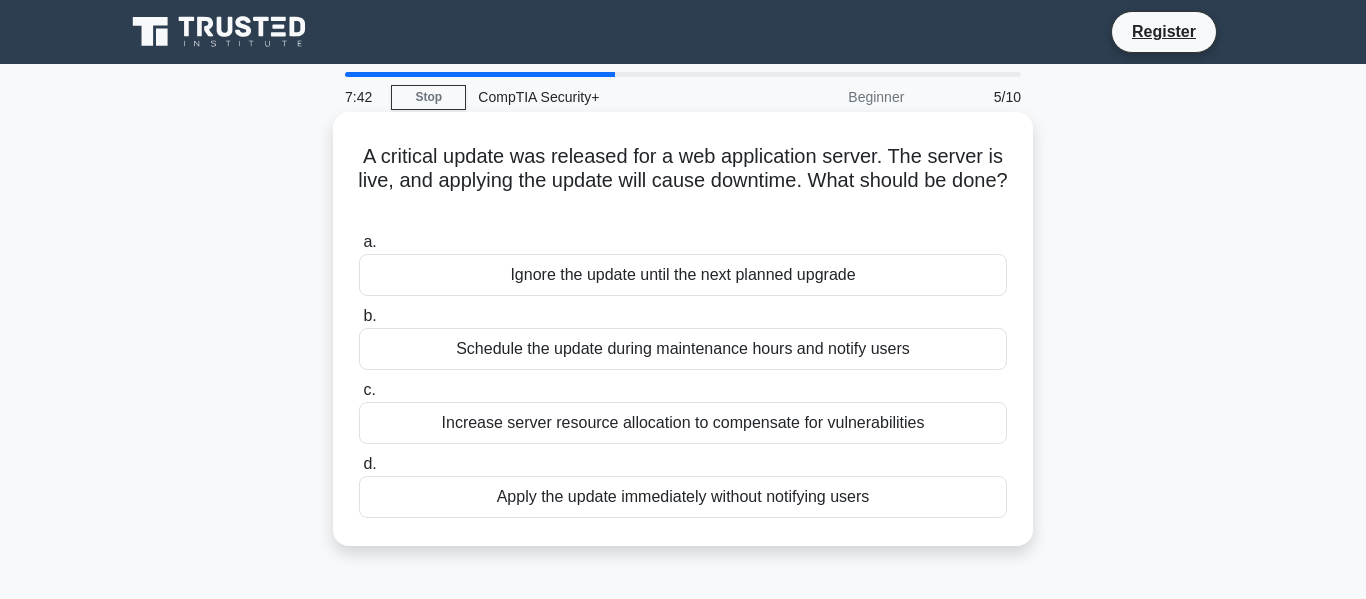 click on "Schedule the update during maintenance hours and notify users" at bounding box center [683, 349] 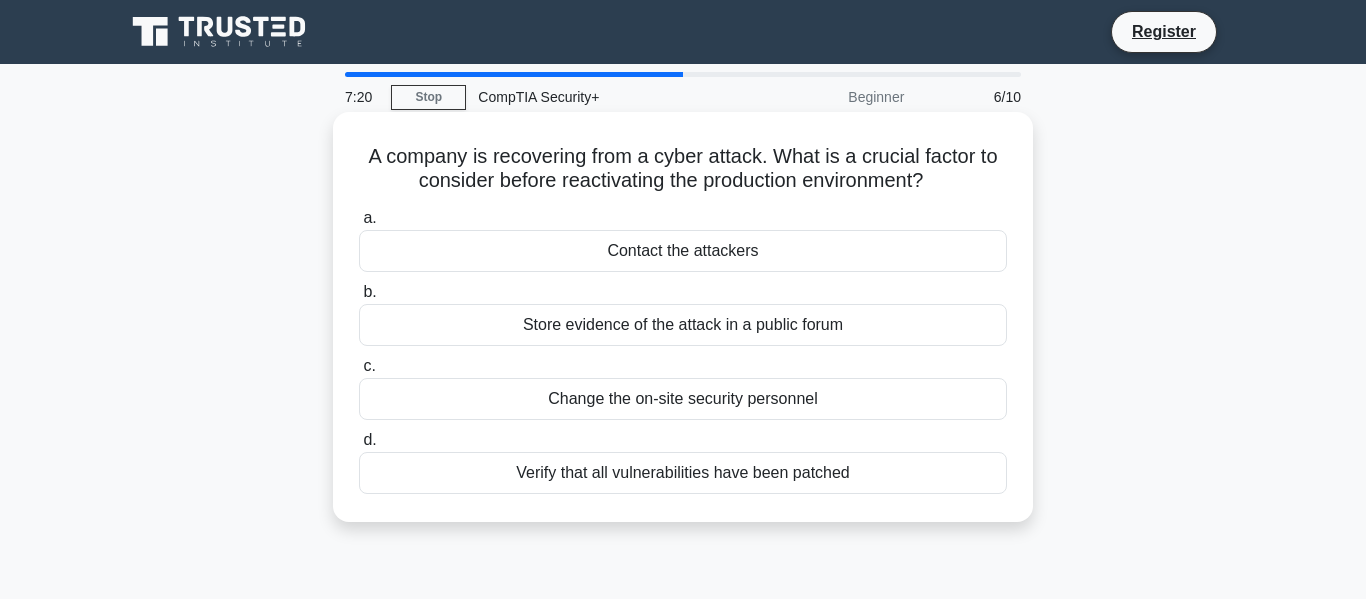 click on "Verify that all vulnerabilities have been patched" at bounding box center [683, 473] 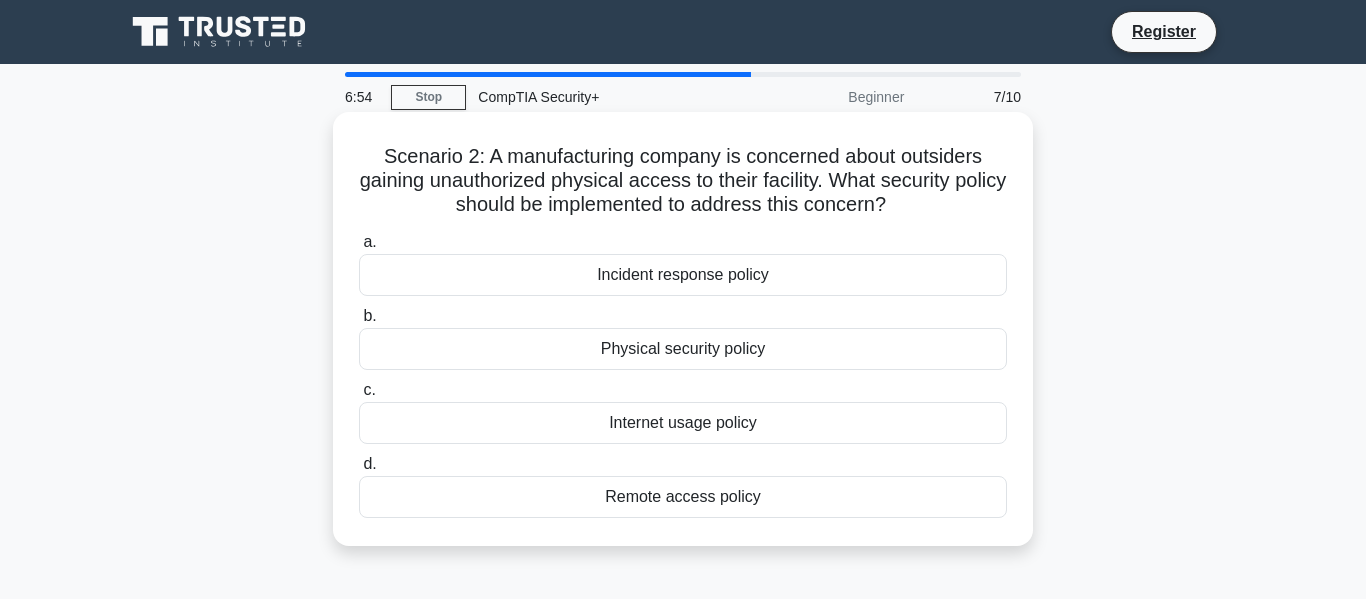 click on "Remote access policy" at bounding box center (683, 497) 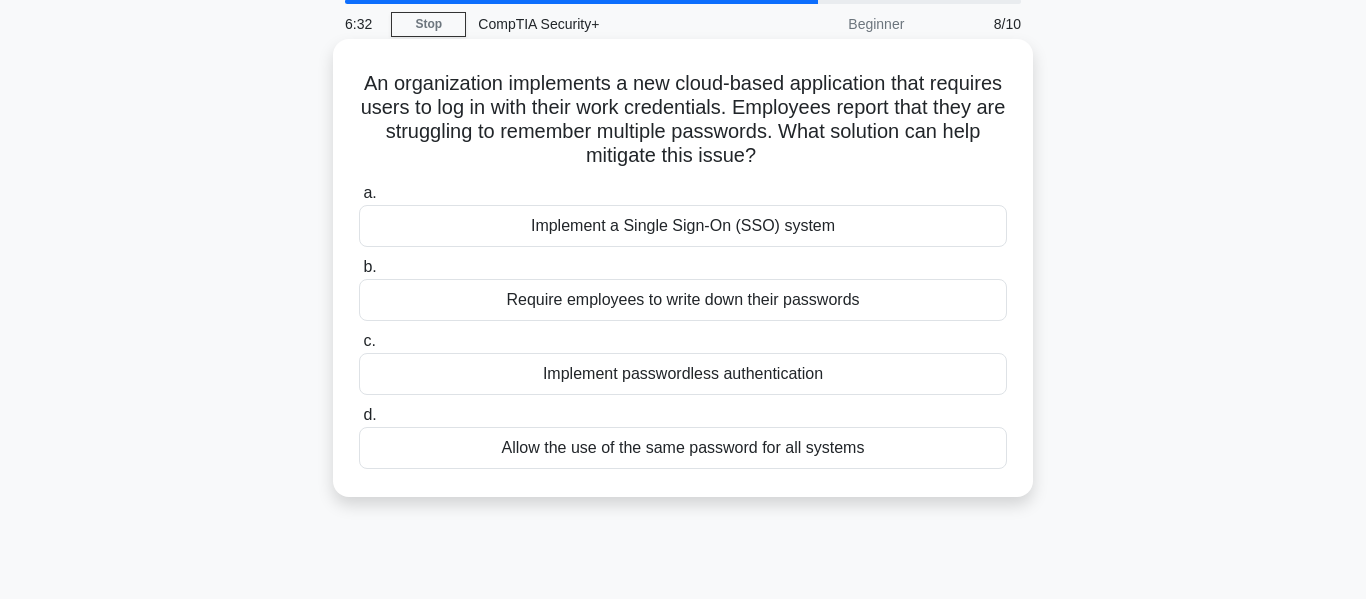 scroll, scrollTop: 75, scrollLeft: 0, axis: vertical 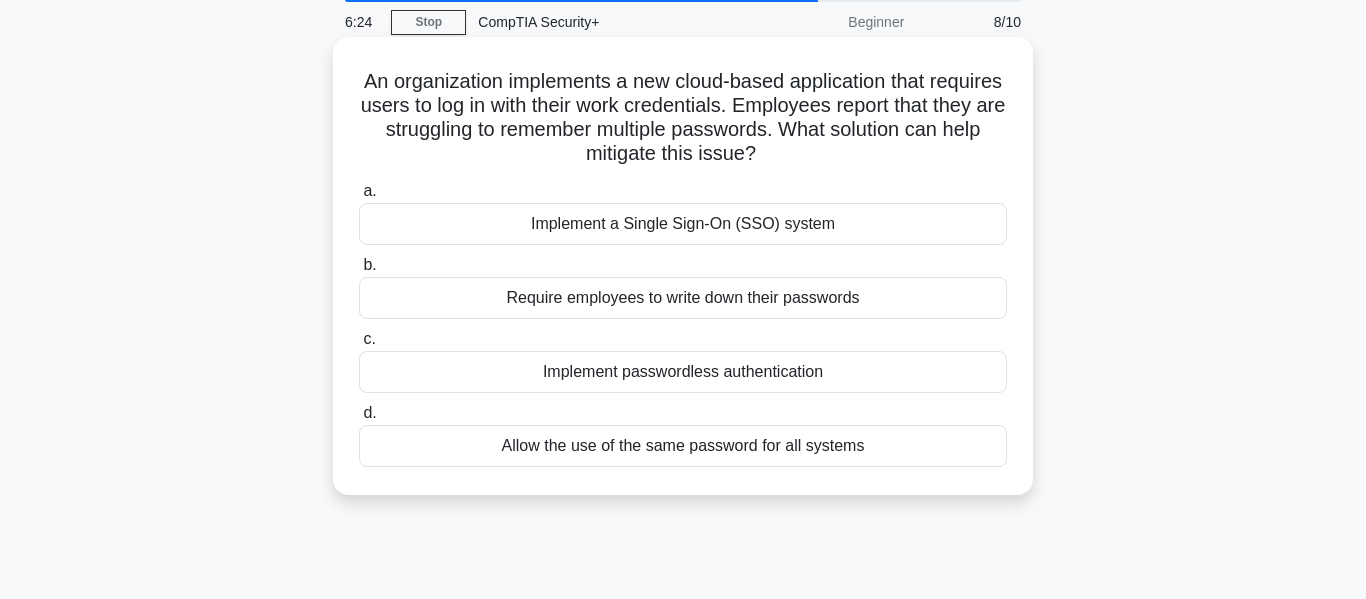 click on "Implement passwordless authentication" at bounding box center (683, 372) 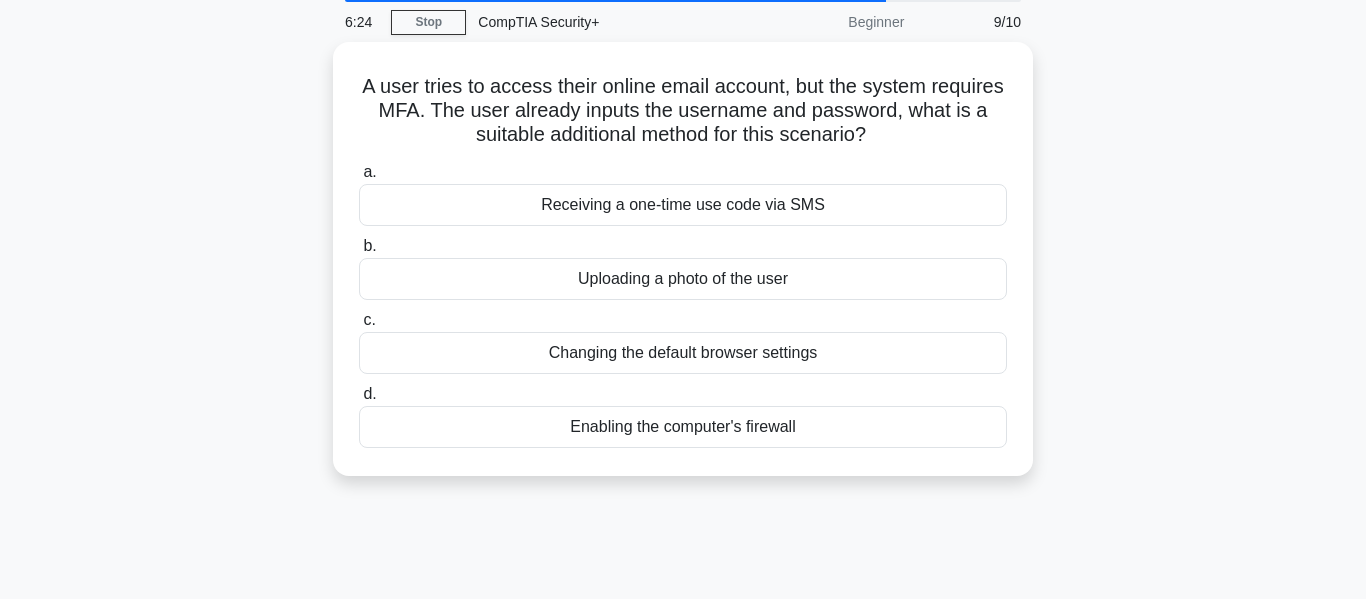 scroll, scrollTop: 0, scrollLeft: 0, axis: both 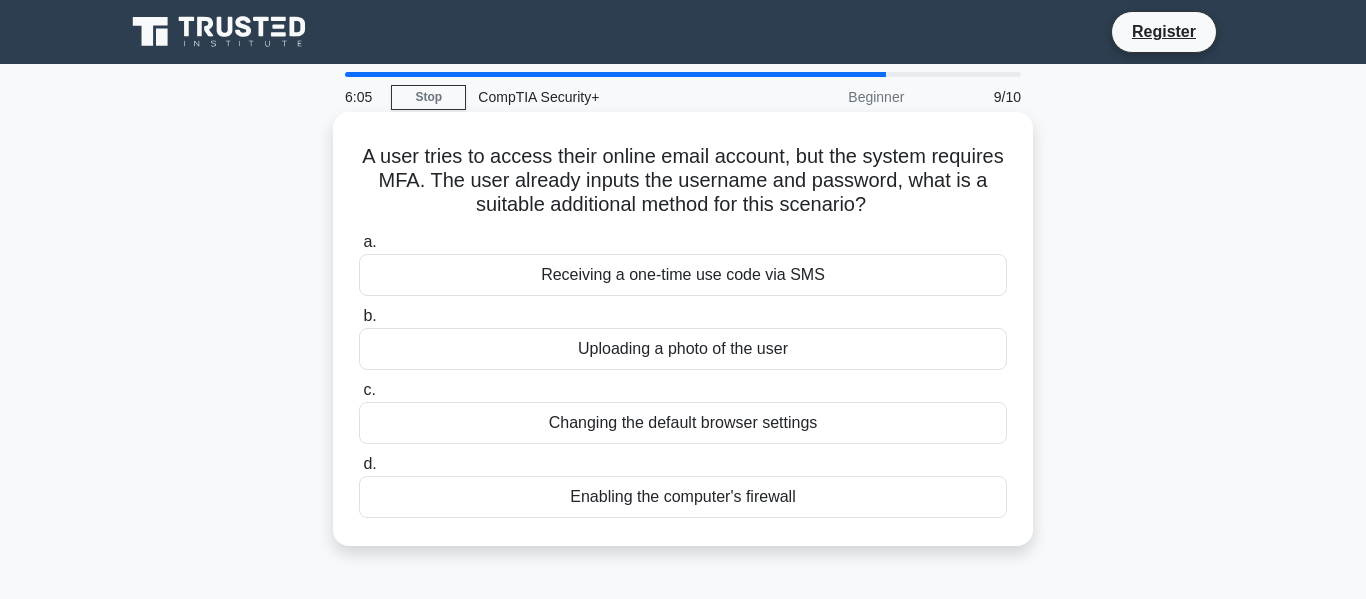 click on "Receiving a one-time use code via SMS" at bounding box center [683, 275] 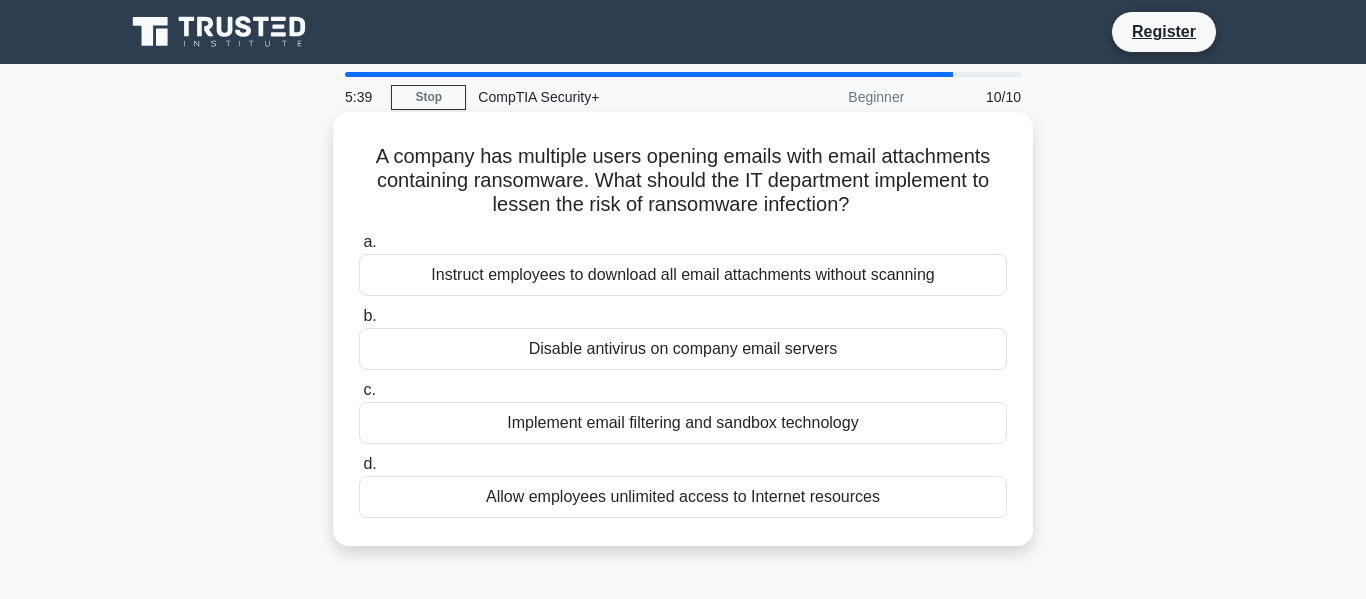 click on "Implement email filtering and sandbox technology" at bounding box center (683, 423) 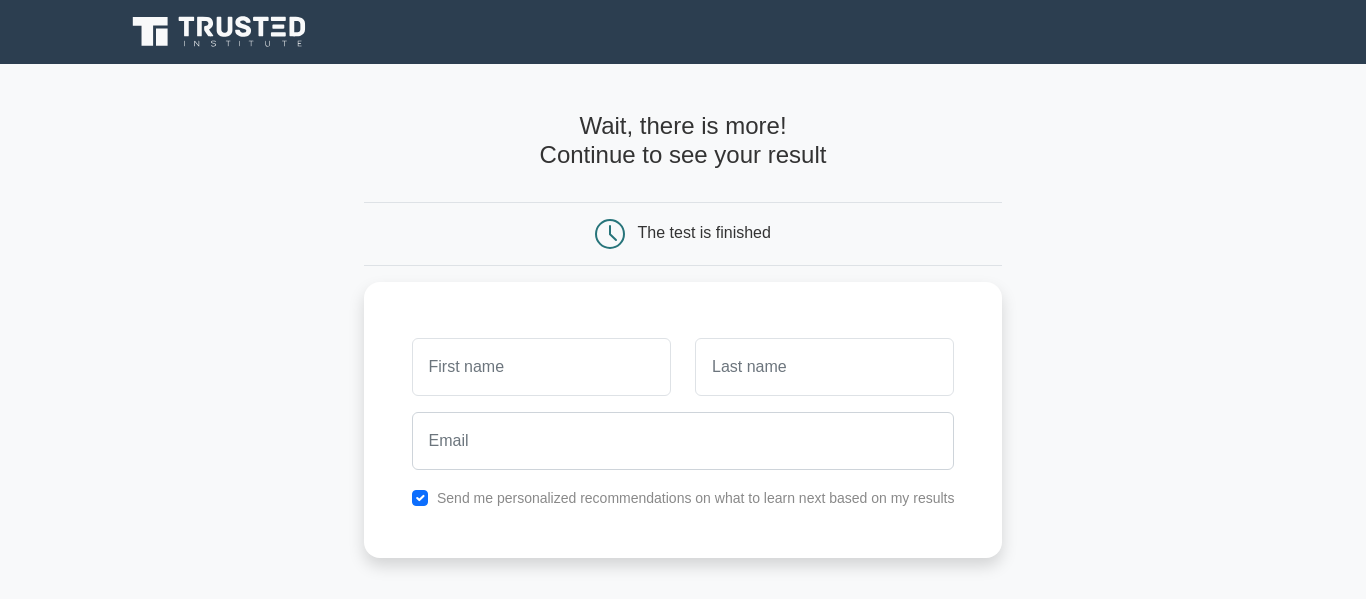 scroll, scrollTop: 0, scrollLeft: 0, axis: both 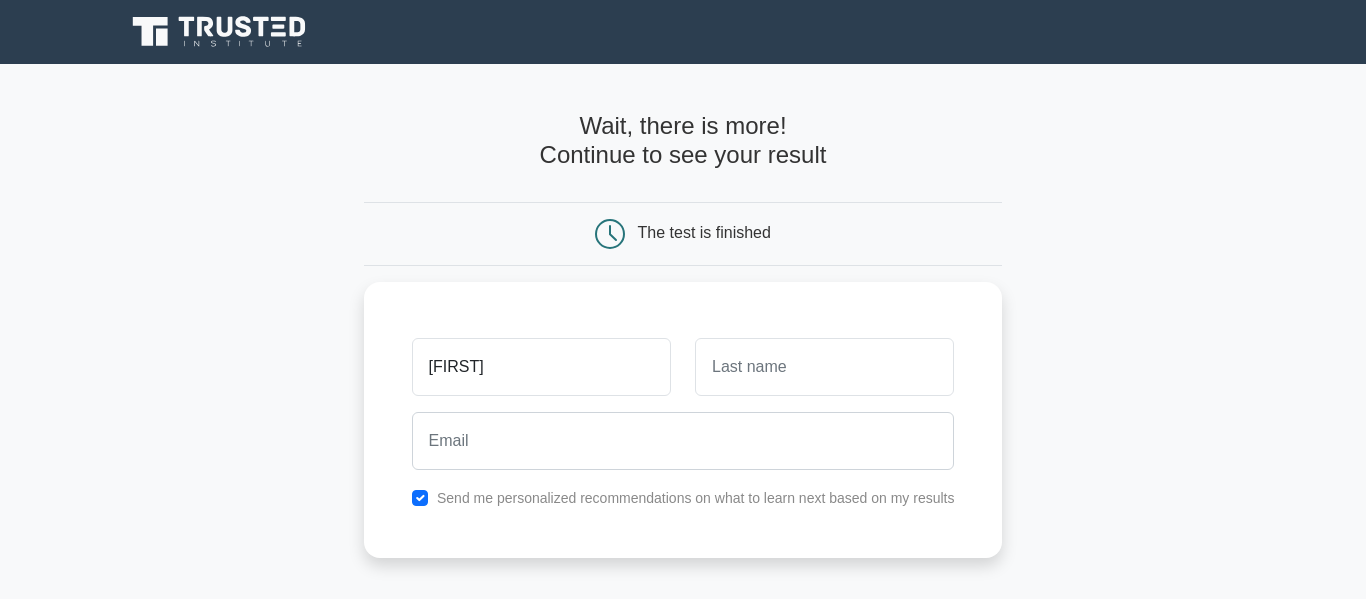 type on "[FIRST]" 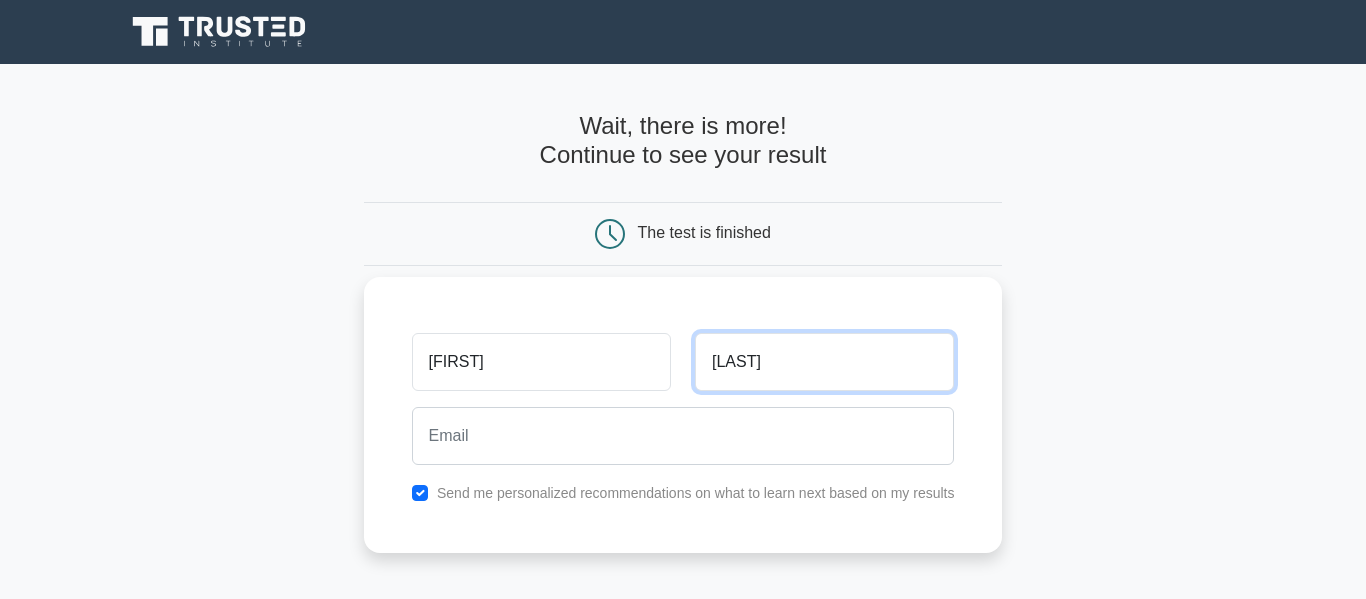 type on "McCann" 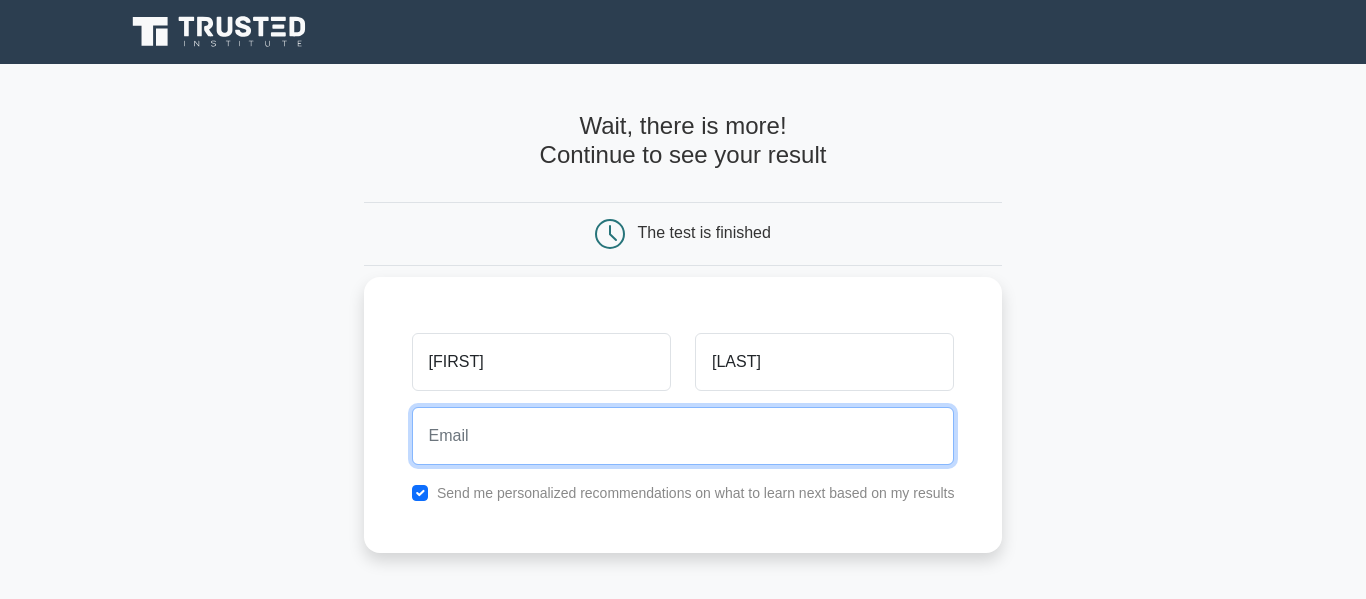 click at bounding box center [683, 436] 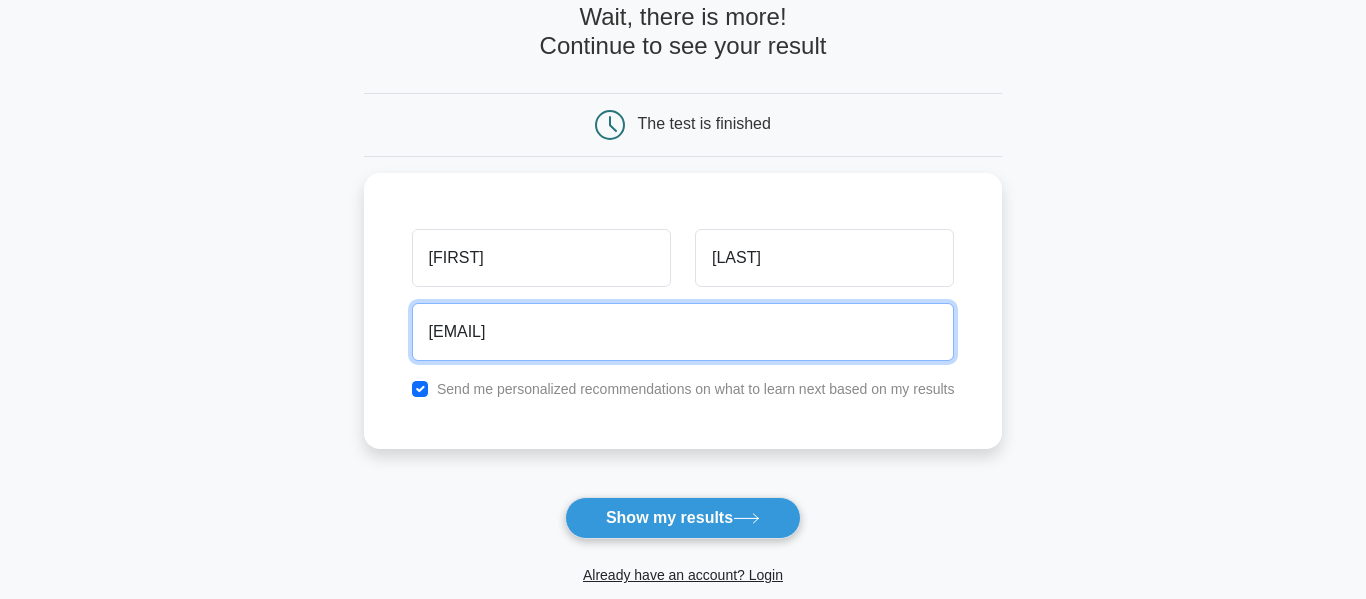 scroll, scrollTop: 111, scrollLeft: 0, axis: vertical 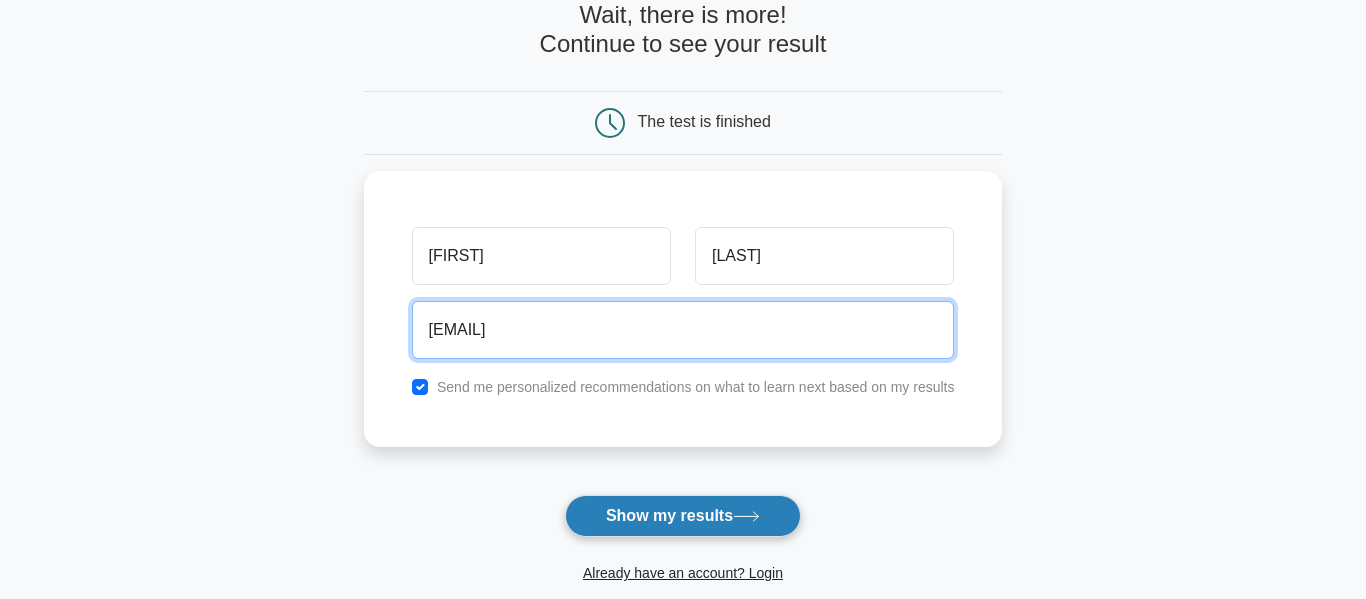 type on "randymccann1999@gmail.com" 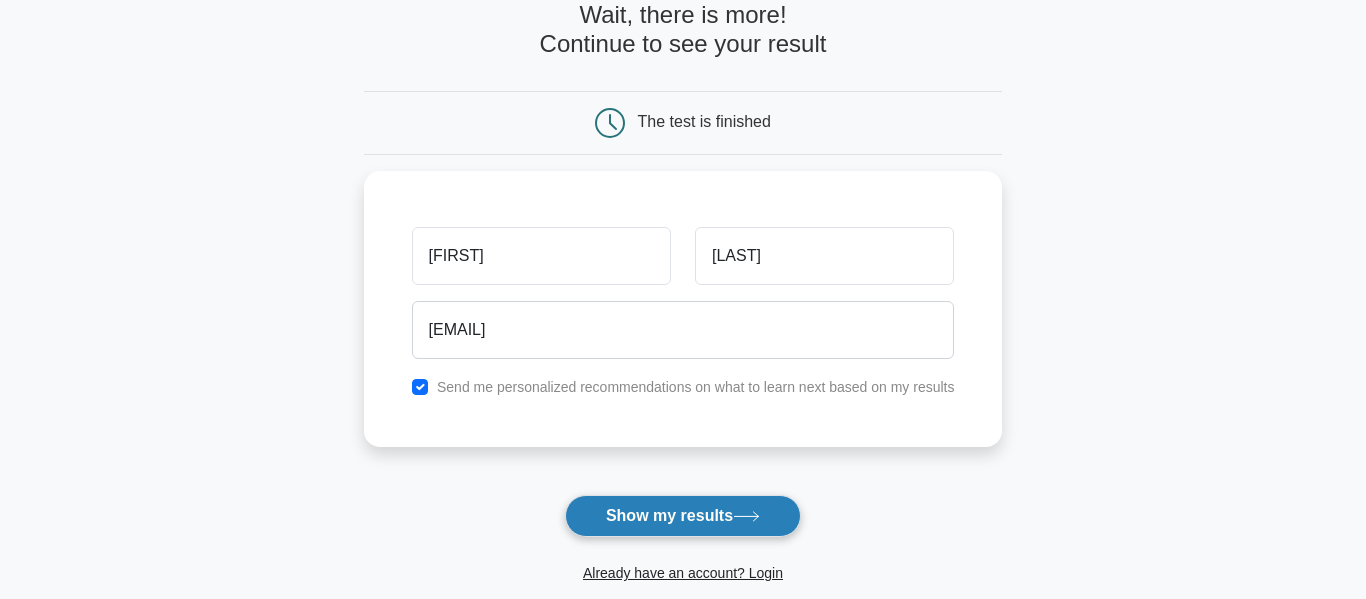 click on "Show my results" at bounding box center (683, 516) 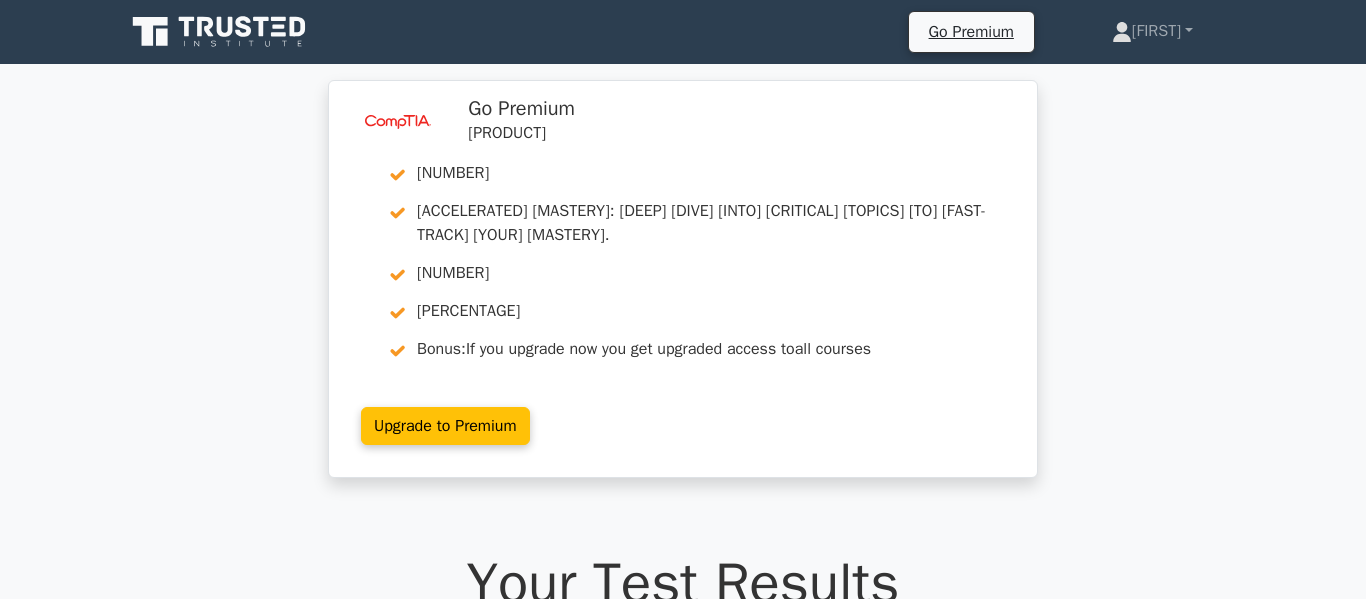 scroll, scrollTop: 0, scrollLeft: 0, axis: both 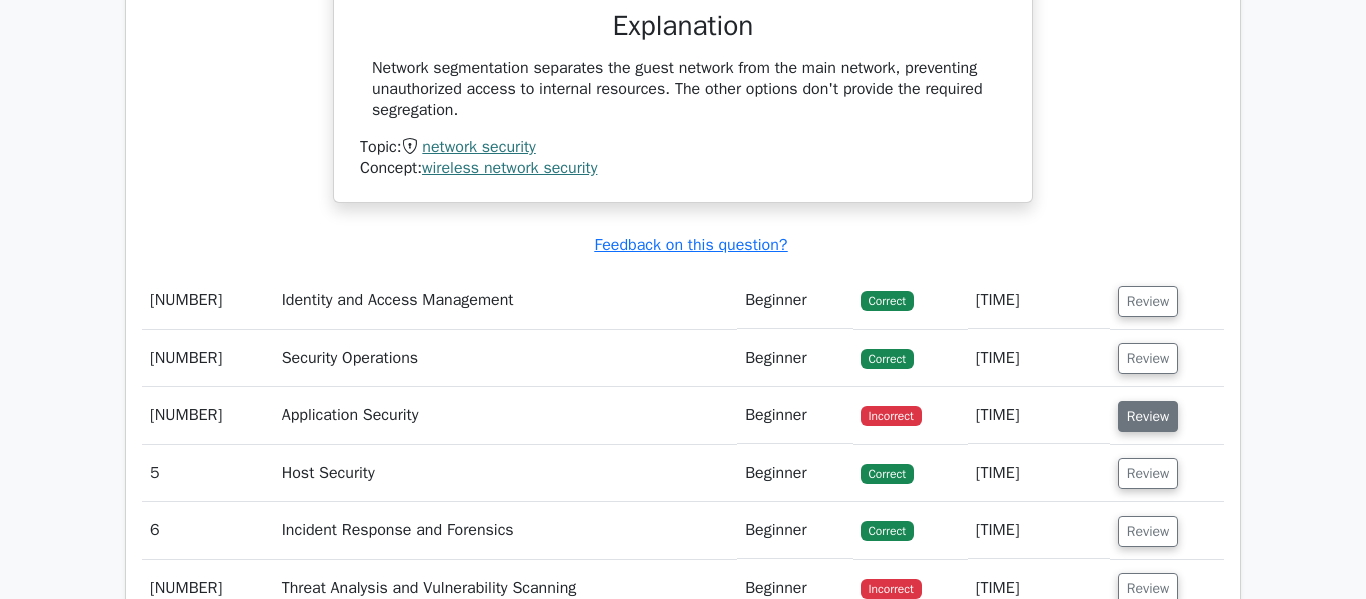 click on "Review" at bounding box center (1148, 416) 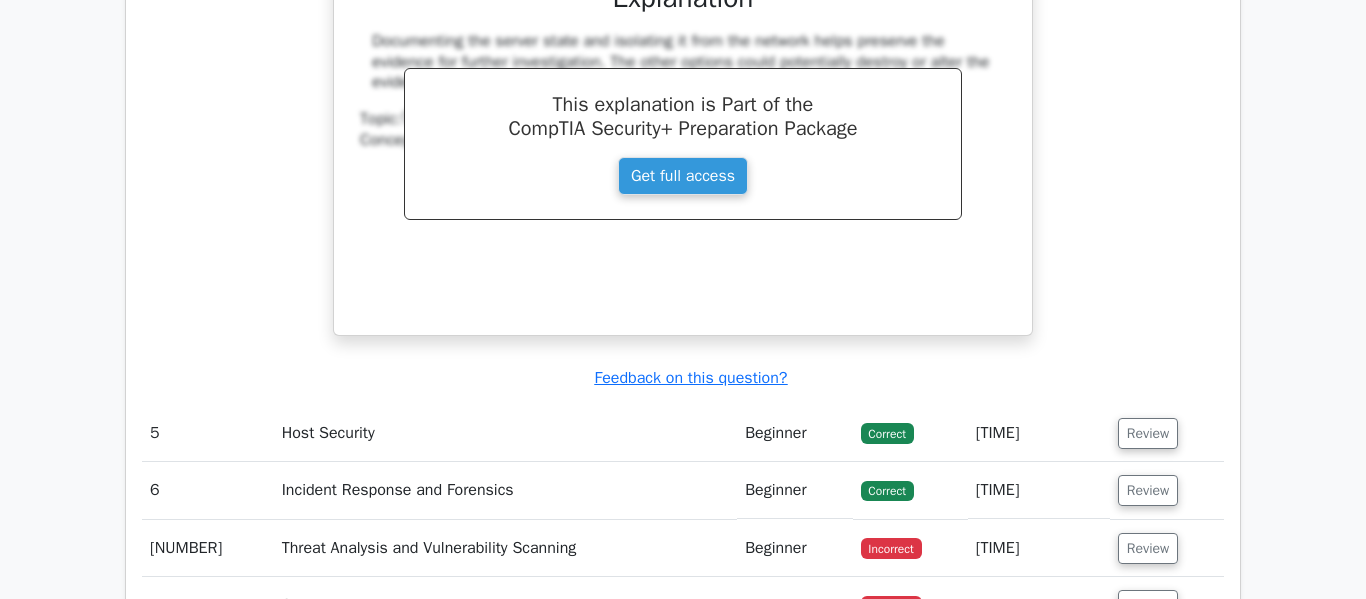 scroll, scrollTop: 3059, scrollLeft: 0, axis: vertical 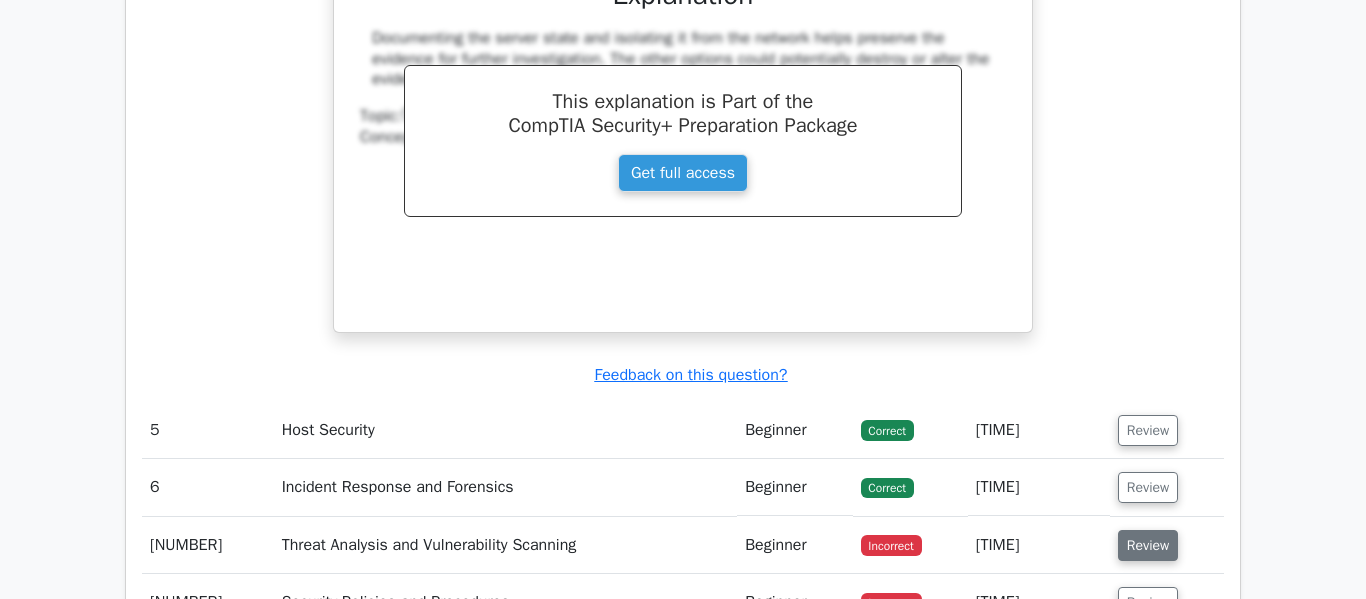 click on "Review" at bounding box center (1148, 545) 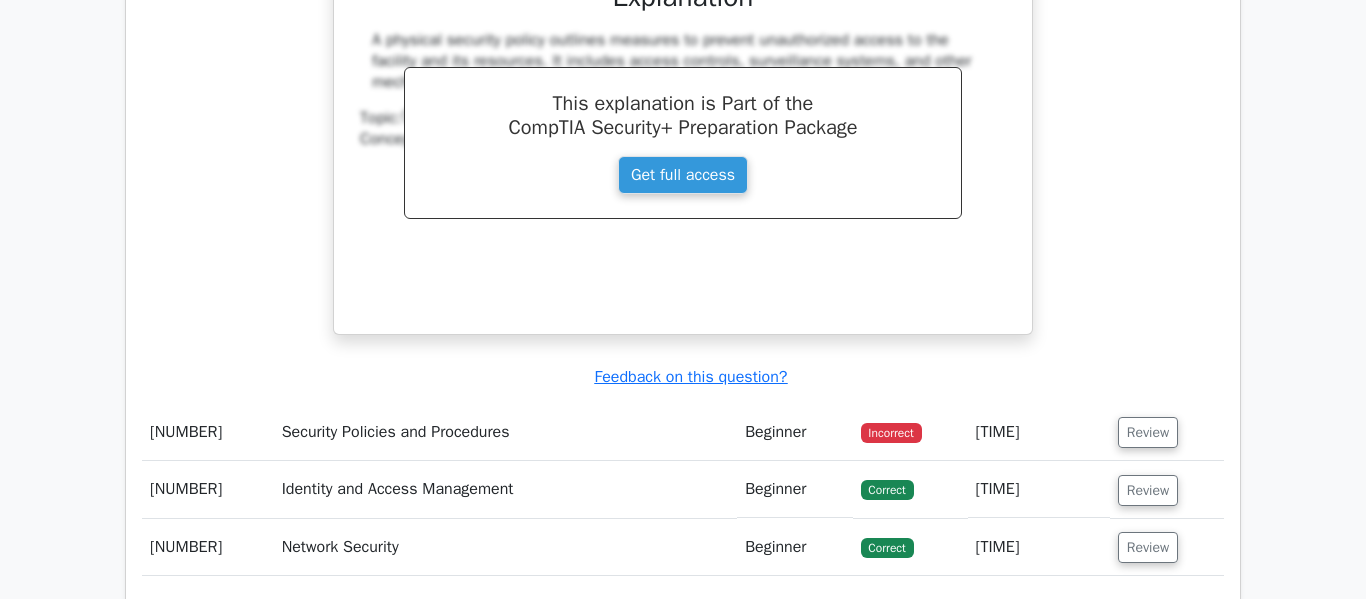 scroll, scrollTop: 4089, scrollLeft: 0, axis: vertical 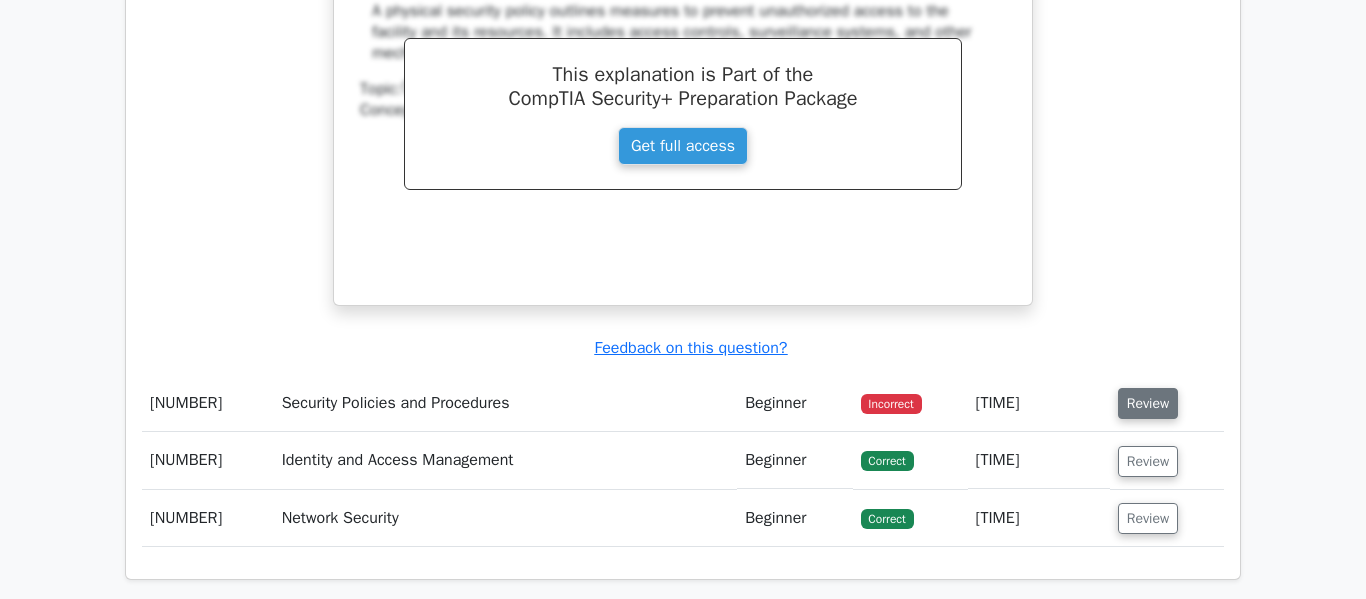 click on "Review" at bounding box center (1148, 403) 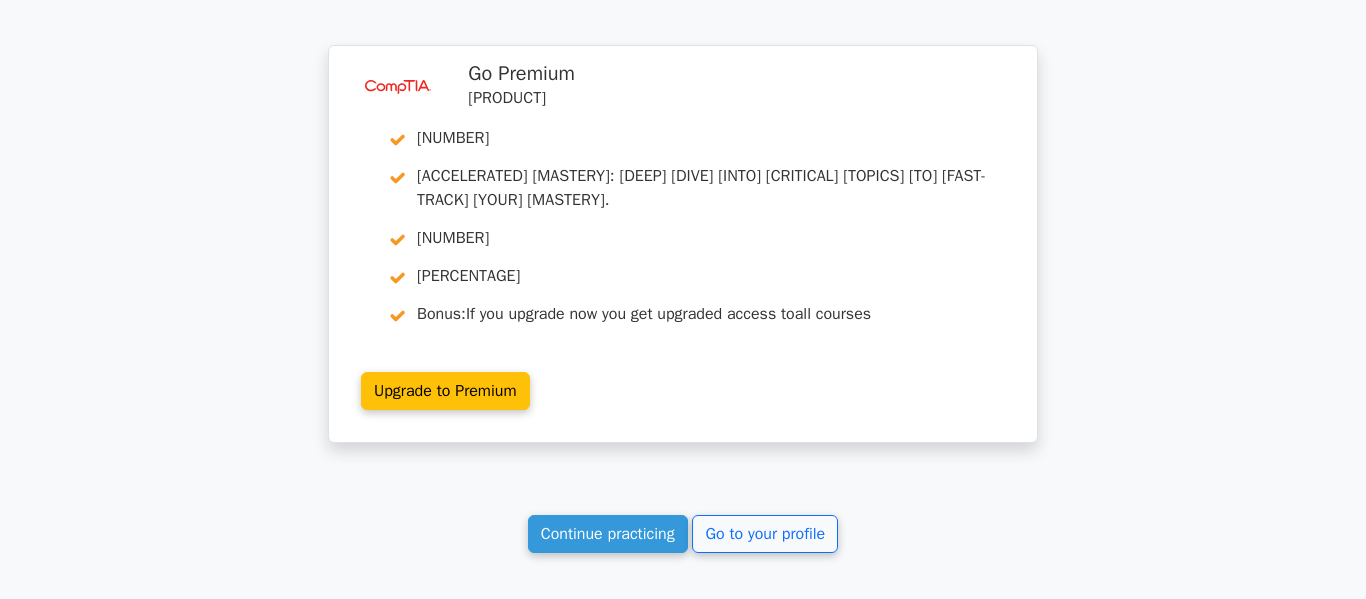 scroll, scrollTop: 5463, scrollLeft: 0, axis: vertical 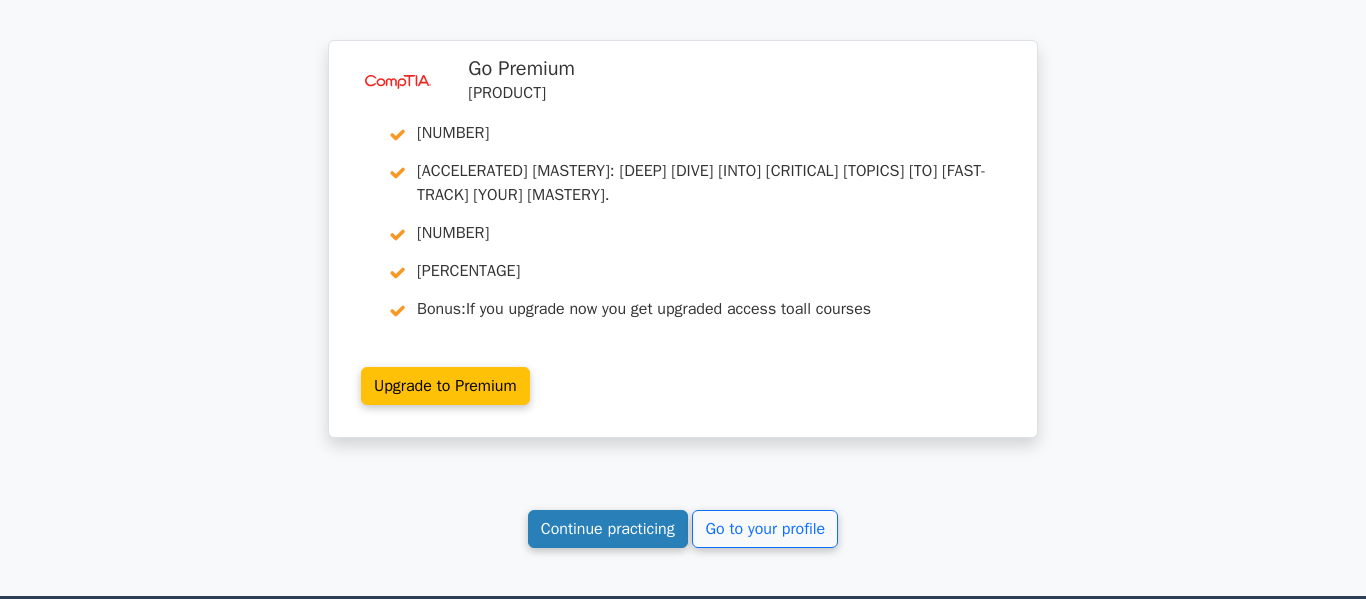 click on "Continue practicing" at bounding box center [608, 529] 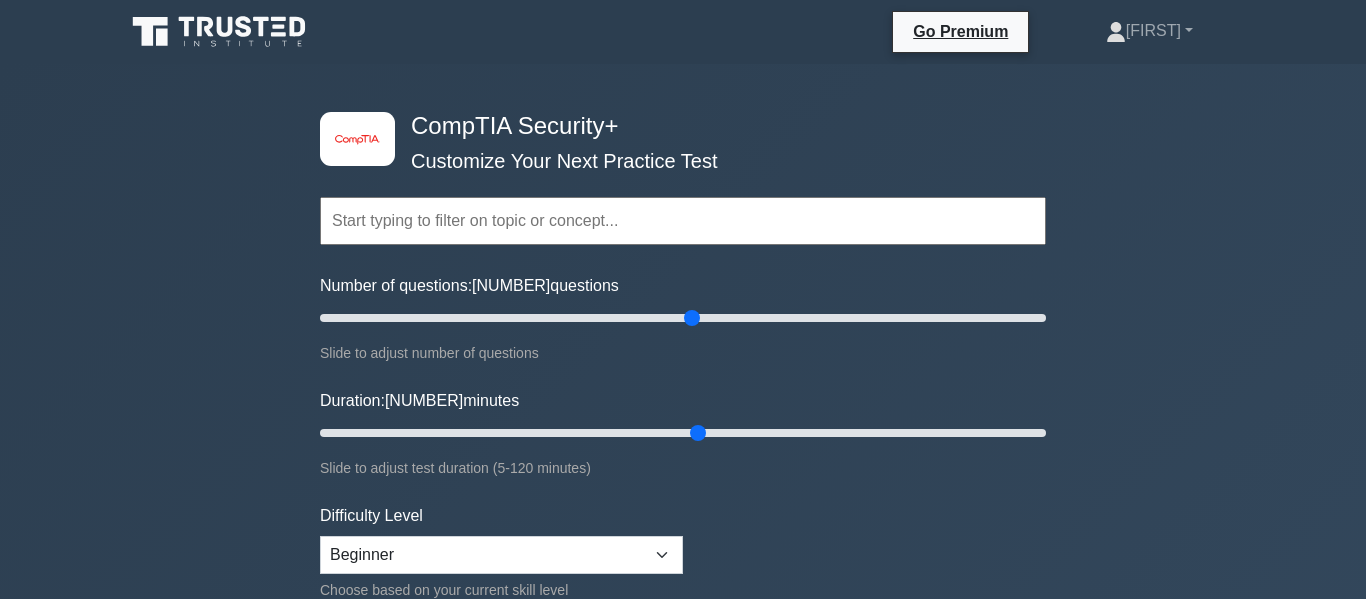 scroll, scrollTop: 0, scrollLeft: 0, axis: both 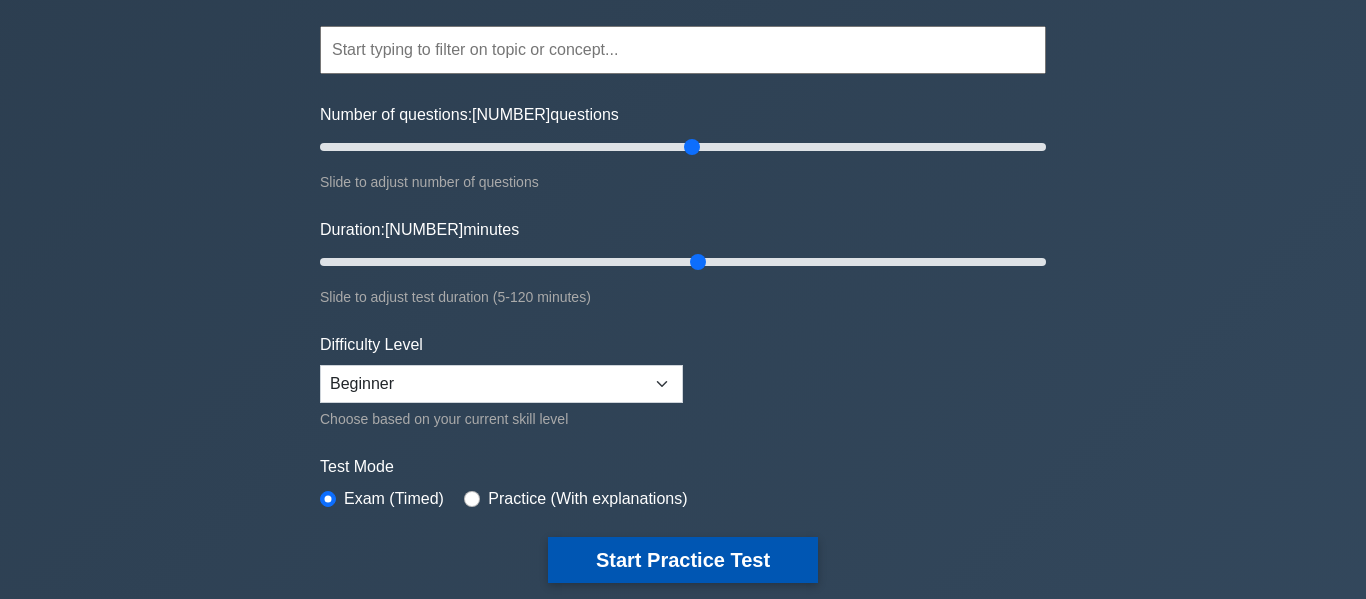 click on "Start Practice Test" at bounding box center (683, 560) 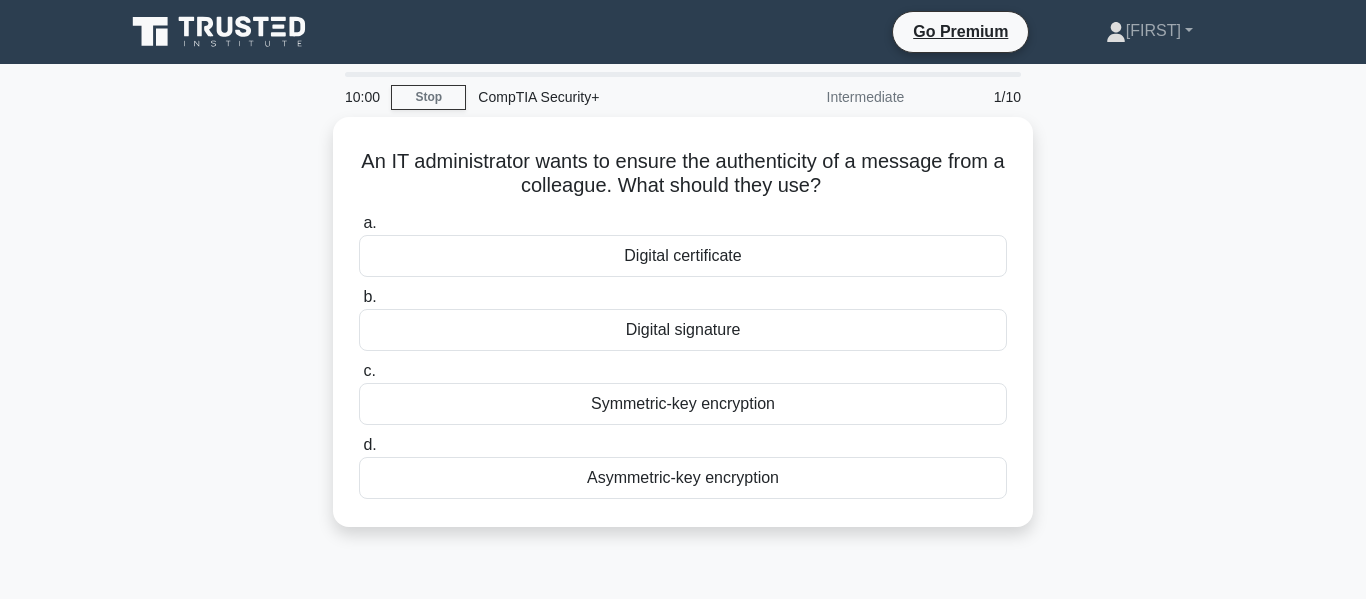 scroll, scrollTop: 0, scrollLeft: 0, axis: both 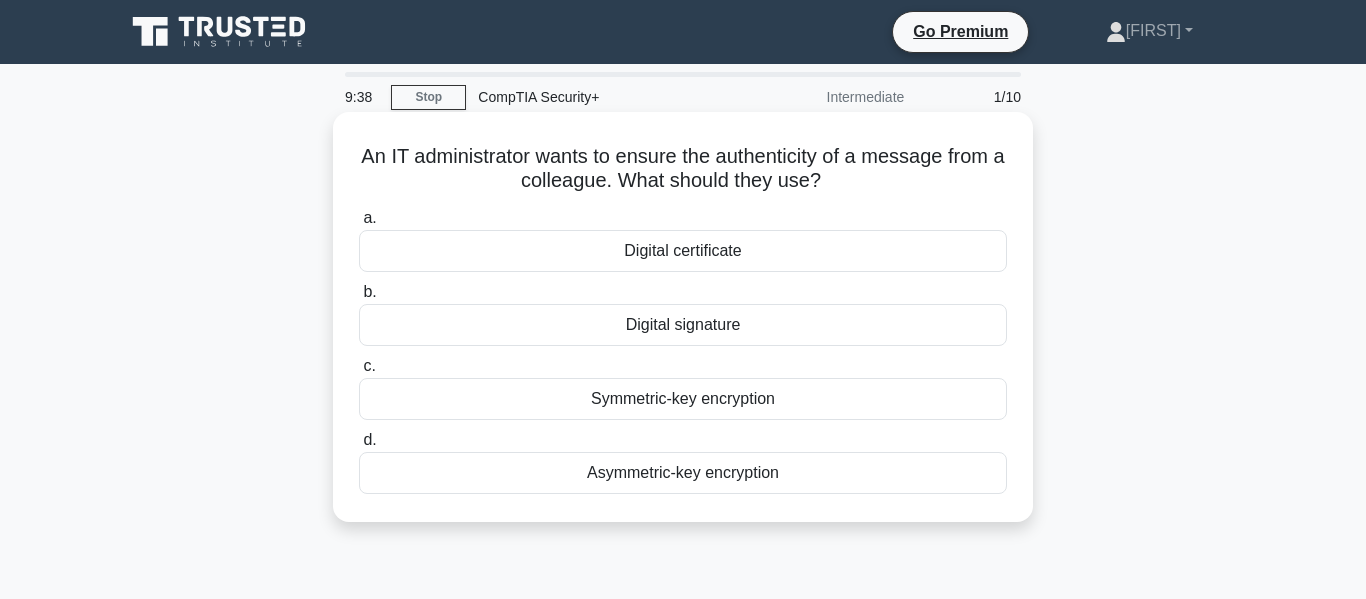 click on "Digital certificate" at bounding box center (683, 251) 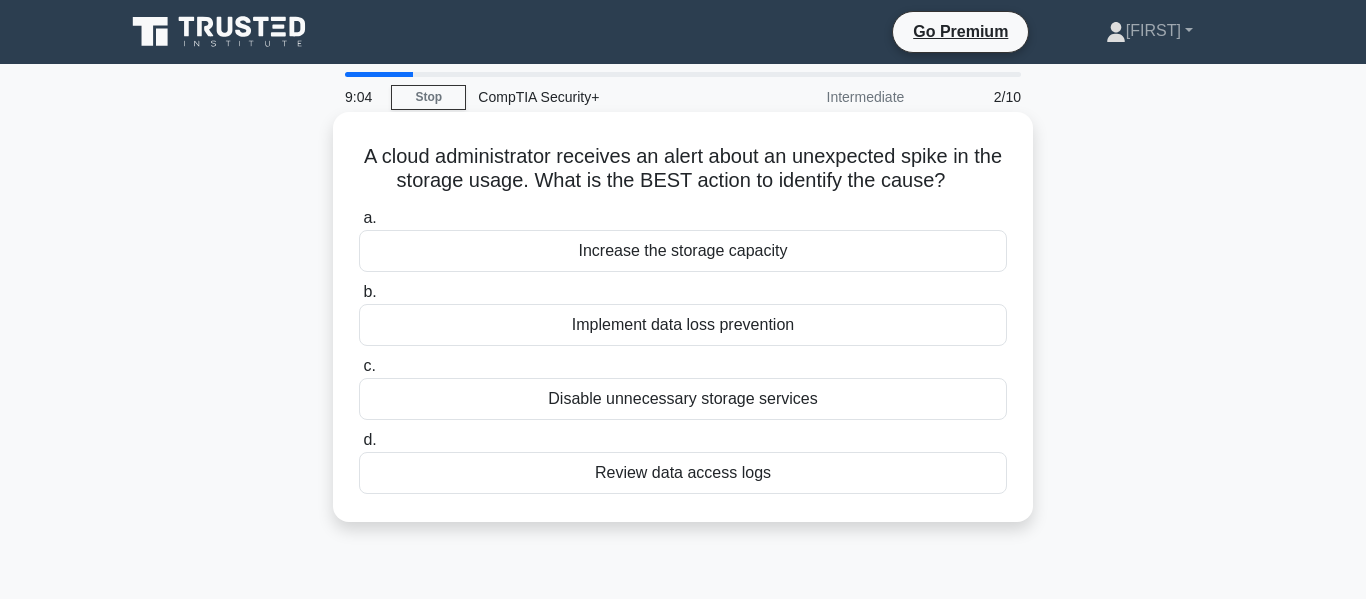 click on "Review data access logs" at bounding box center [683, 473] 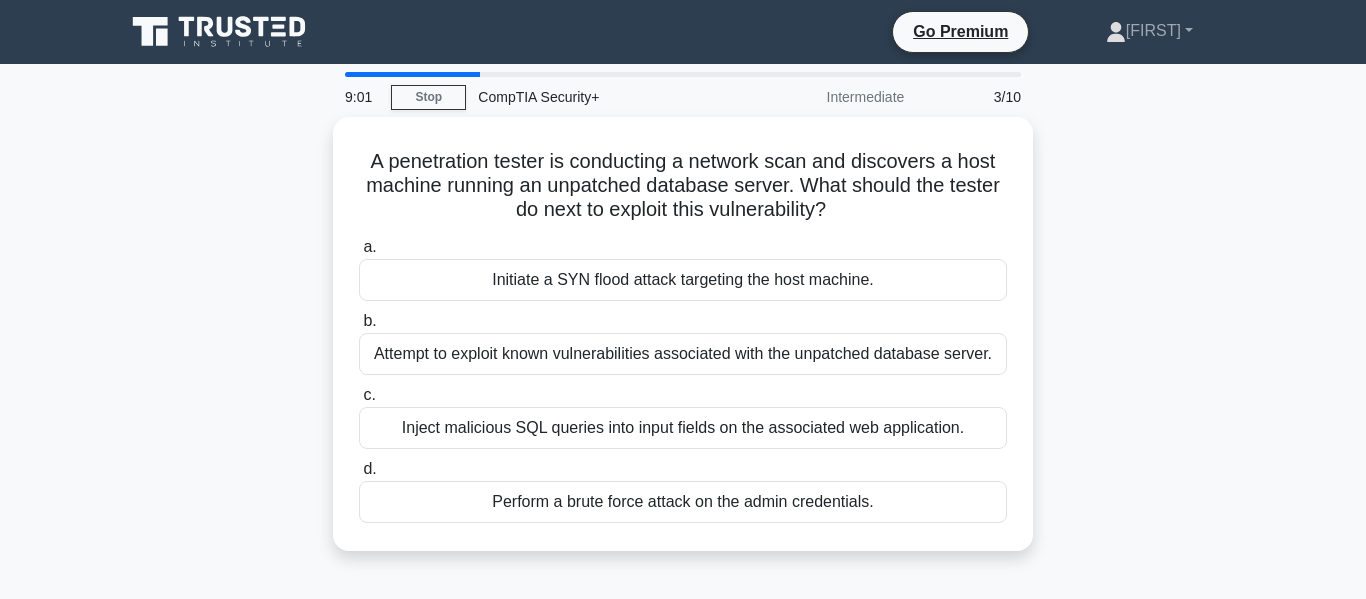click on "A penetration tester is conducting a network scan and discovers a host machine running an unpatched database server. What should the tester do next to exploit this vulnerability?
.spinner_0XTQ{transform-origin:center;animation:spinner_y6GP .75s linear infinite}@keyframes spinner_y6GP{100%{transform:rotate(360deg)}}
a.
Initiate a SYN flood attack targeting the host machine.
b. c. d." at bounding box center [683, 346] 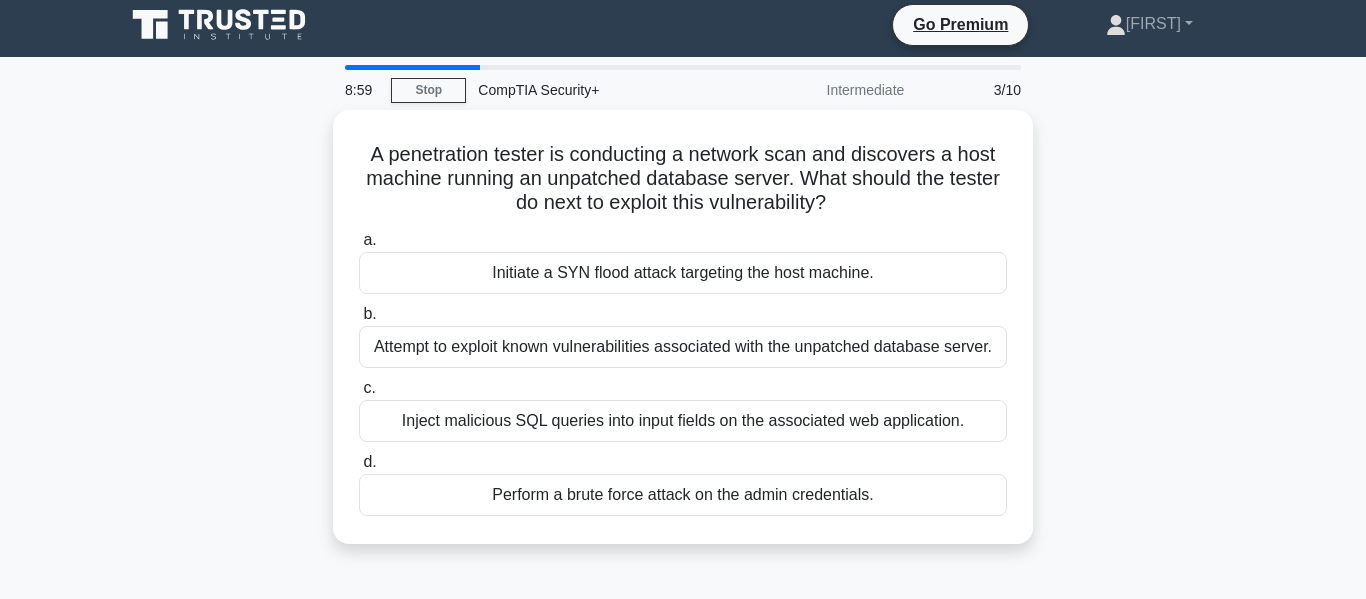 scroll, scrollTop: 0, scrollLeft: 0, axis: both 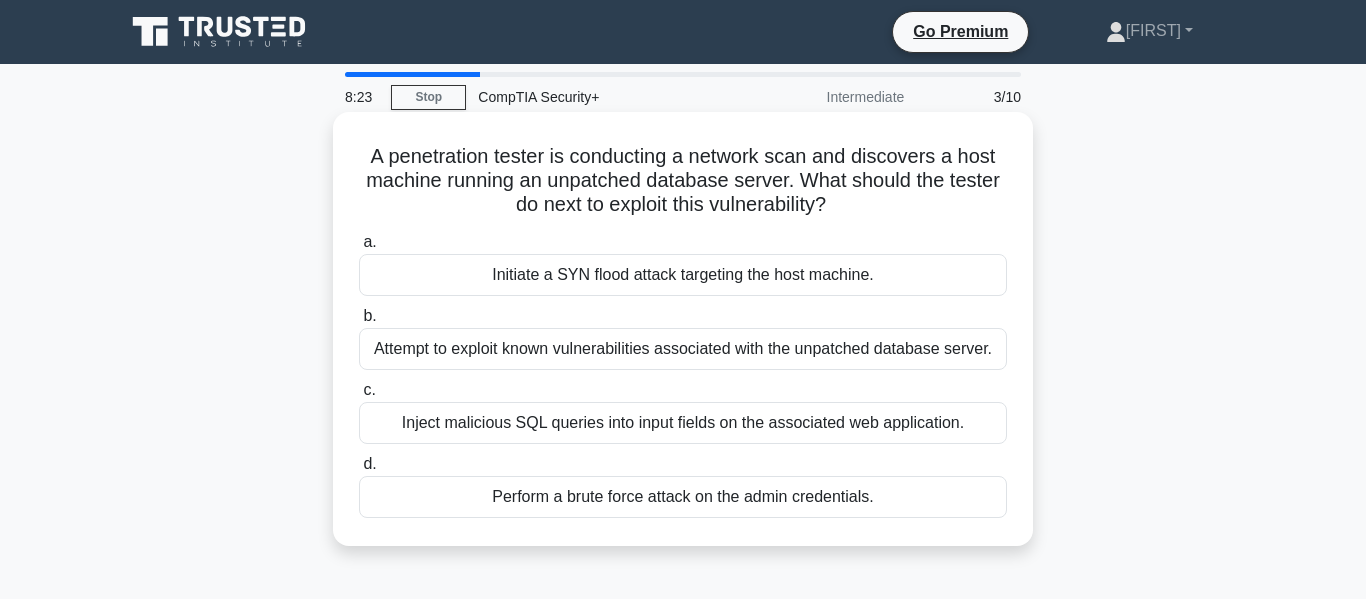 click on "Inject malicious SQL queries into input fields on the associated web application." at bounding box center [683, 423] 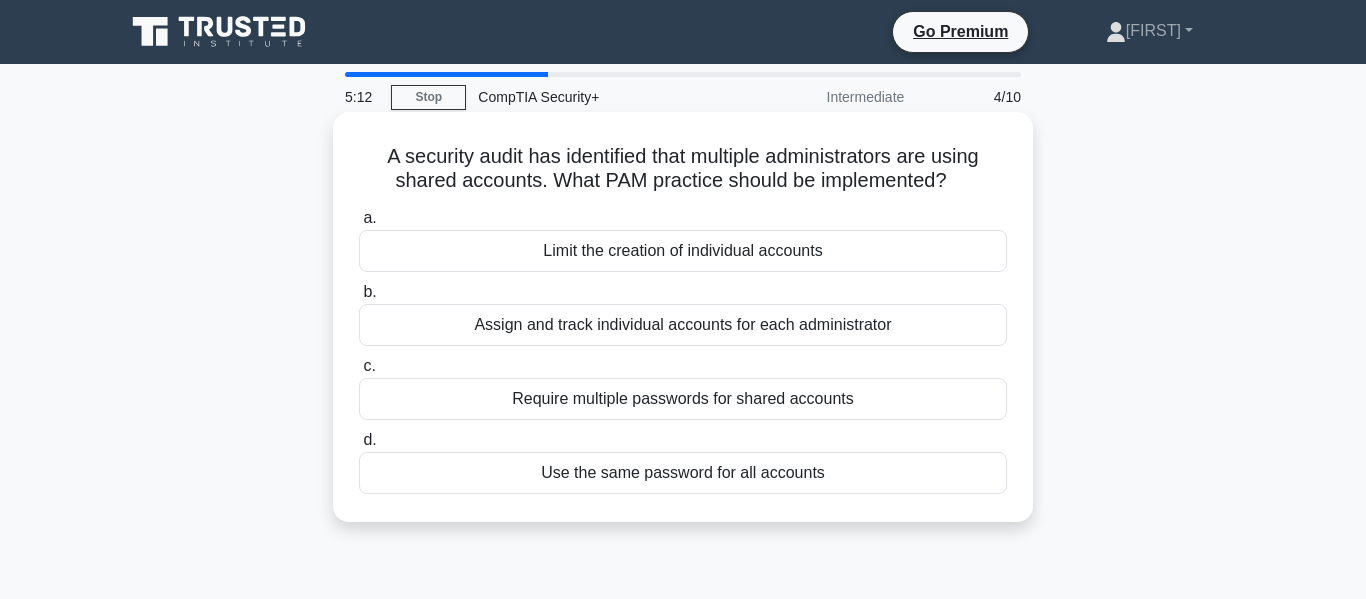 click on "Require multiple passwords for shared accounts" at bounding box center (683, 399) 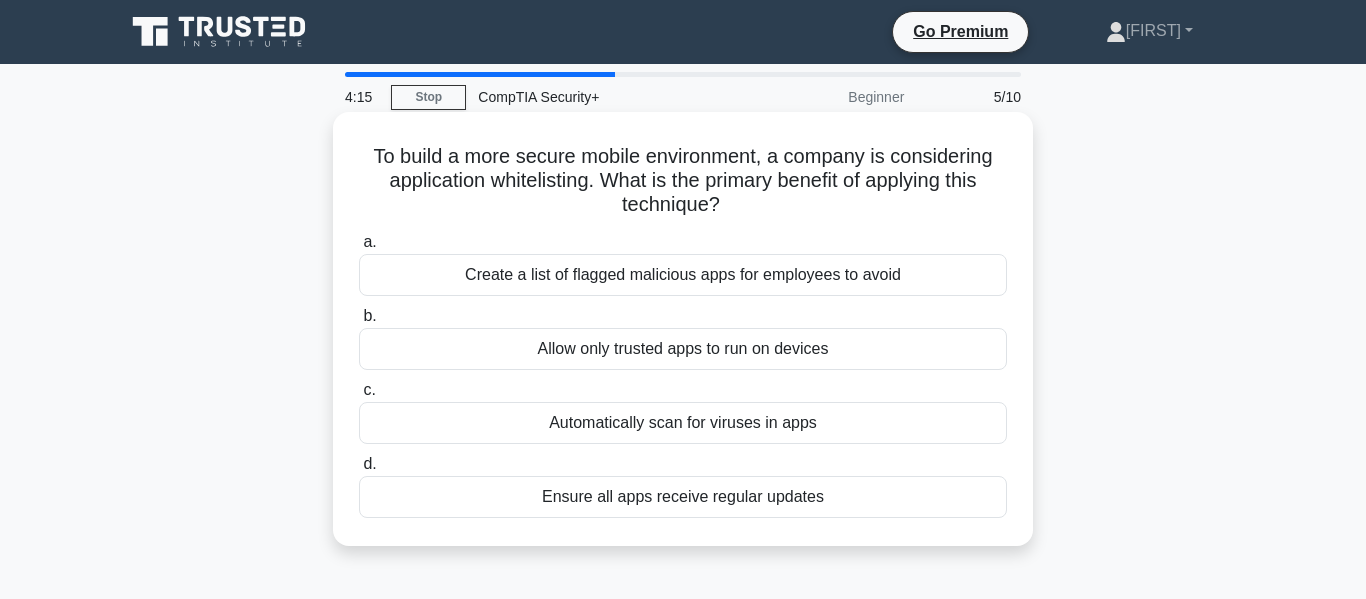click on "Allow only trusted apps to run on devices" at bounding box center (683, 349) 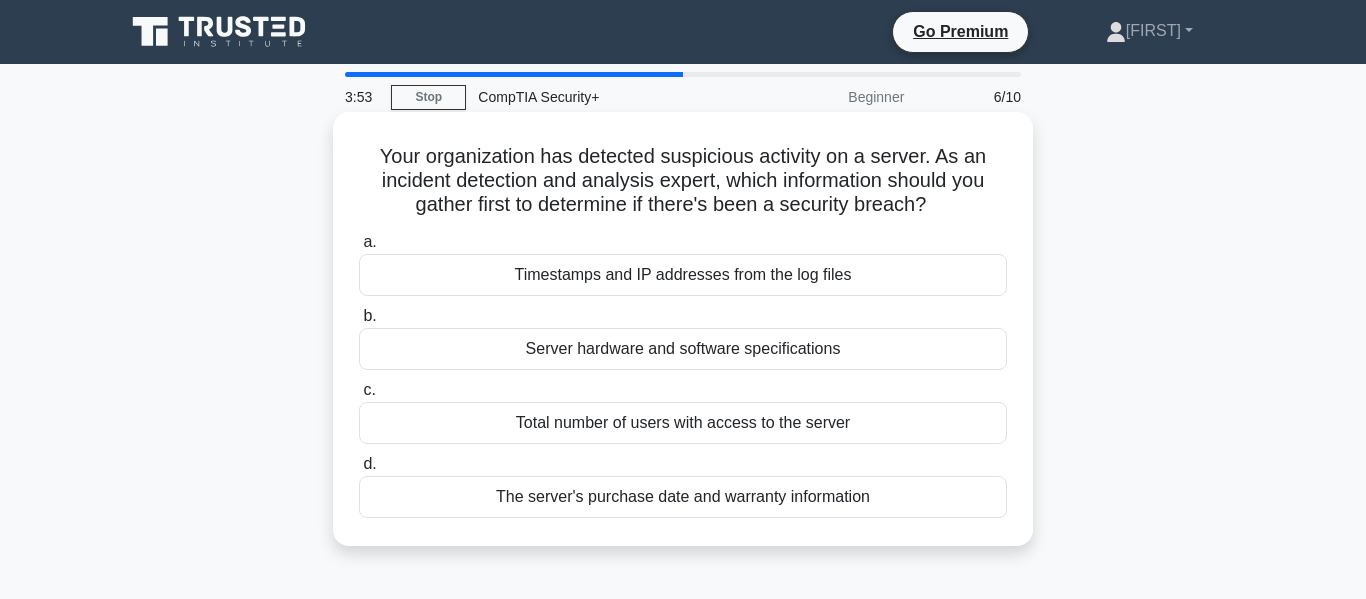 click on "Timestamps and IP addresses from the log files" at bounding box center [683, 275] 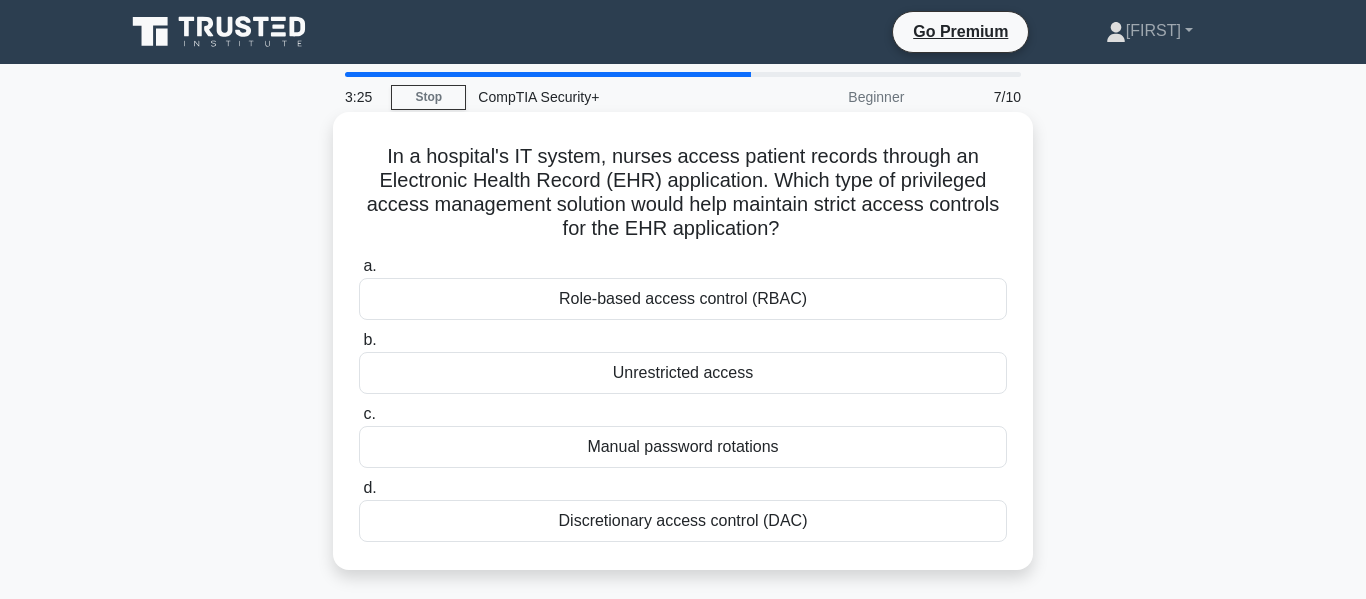 click on "Role-based access control (RBAC)" at bounding box center [683, 299] 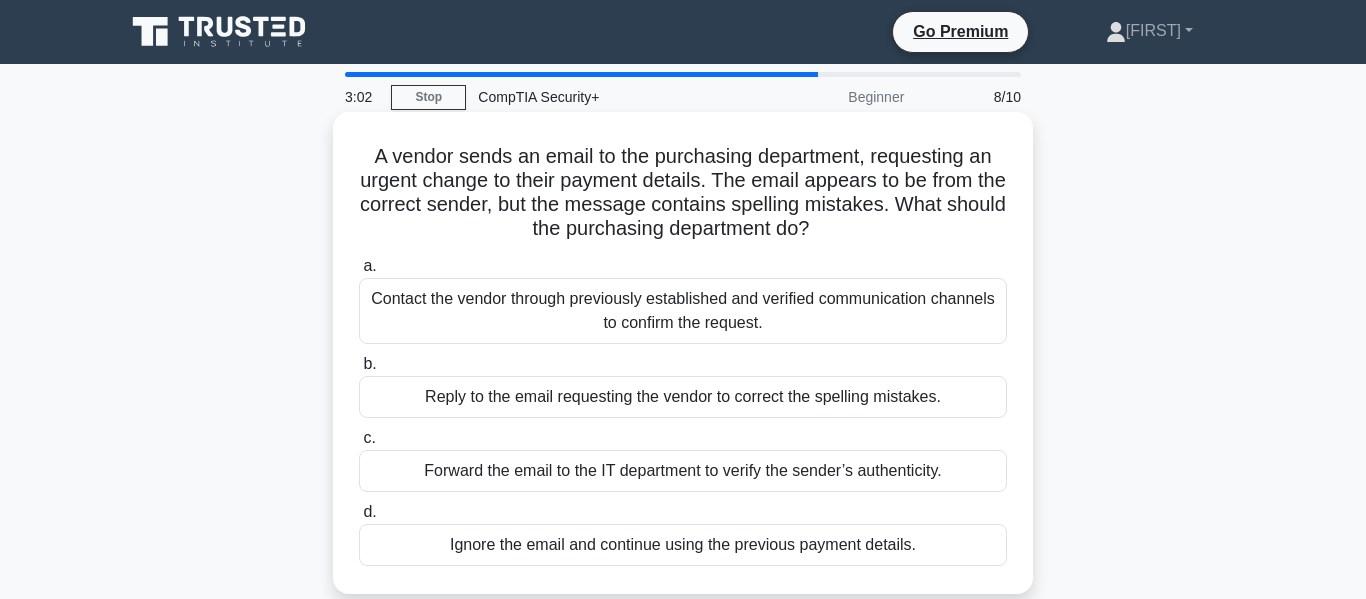 click on "Forward the email to the IT department to verify the sender’s authenticity." at bounding box center [683, 471] 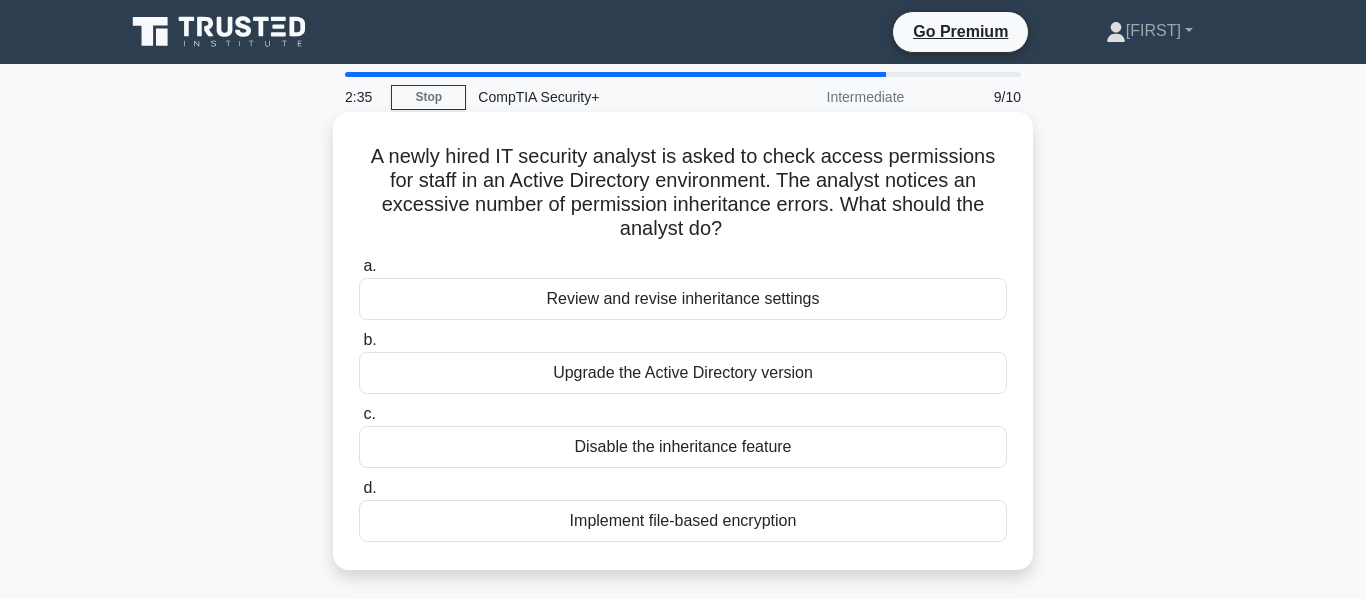 click on "Review and revise inheritance settings" at bounding box center (683, 299) 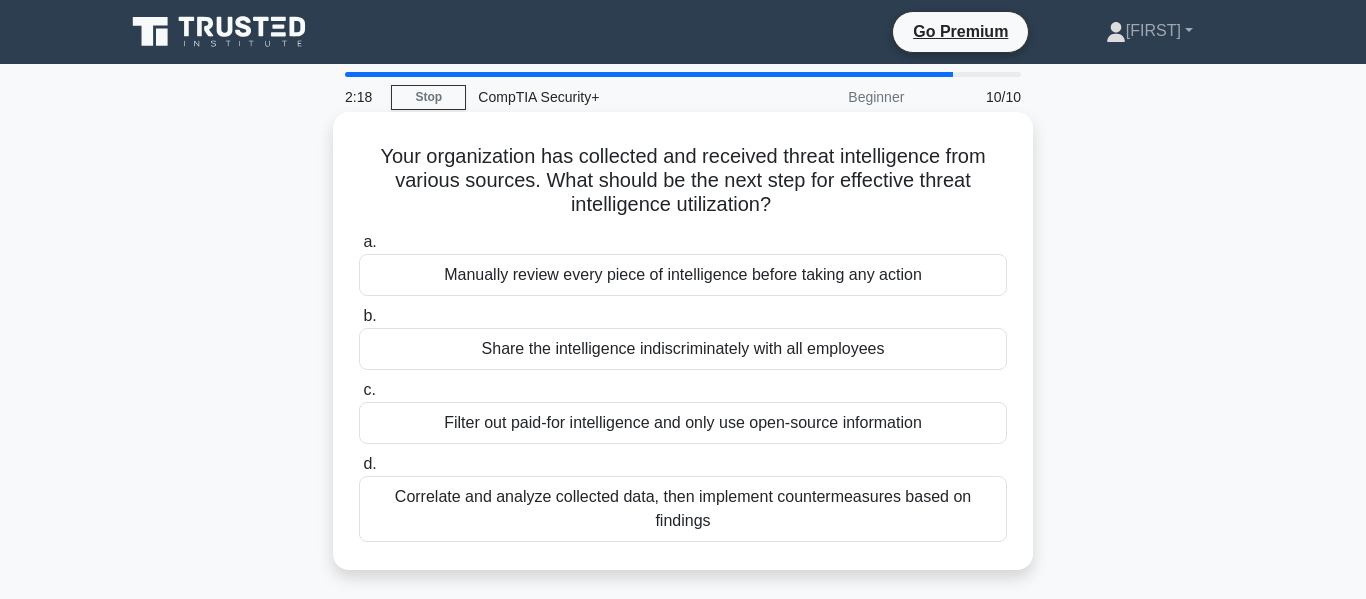 click on "Correlate and analyze collected data, then implement countermeasures based on findings" at bounding box center (683, 509) 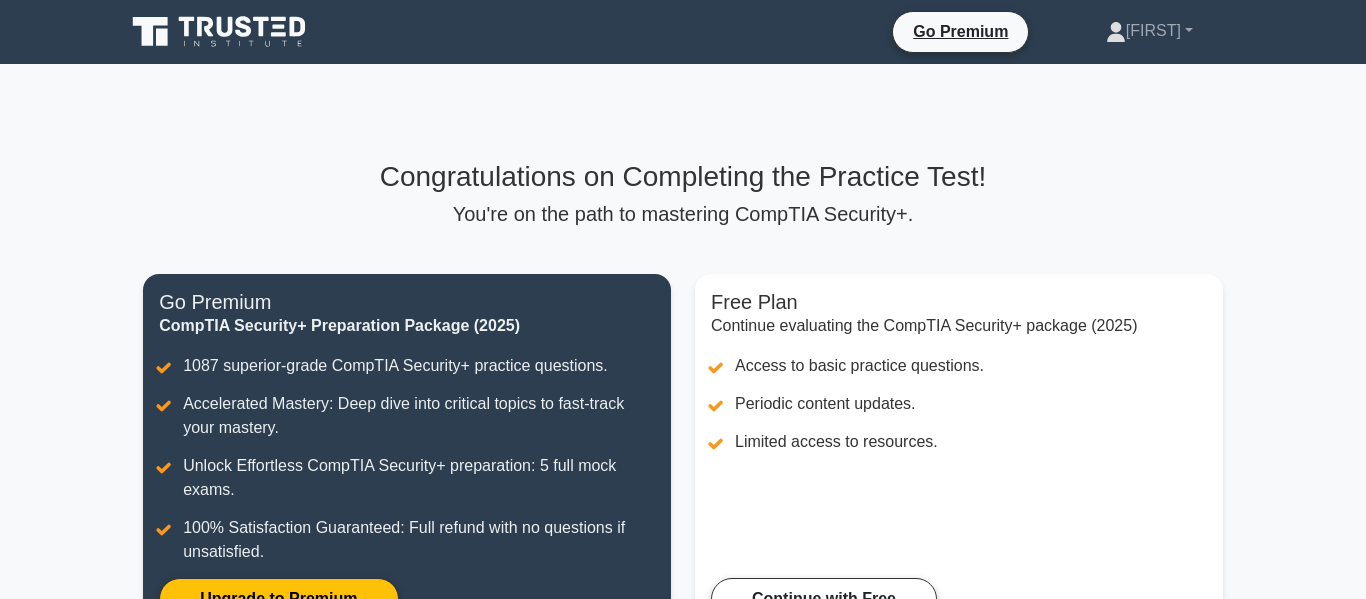 scroll, scrollTop: 0, scrollLeft: 0, axis: both 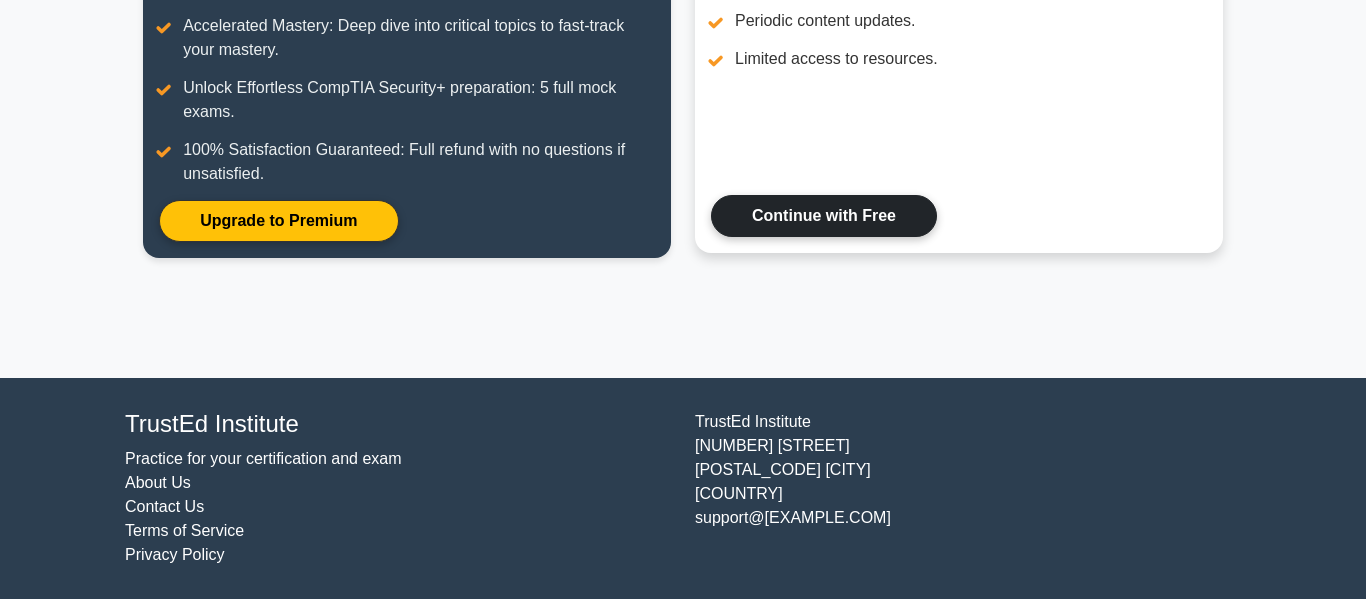 click on "Continue with Free" at bounding box center [824, 216] 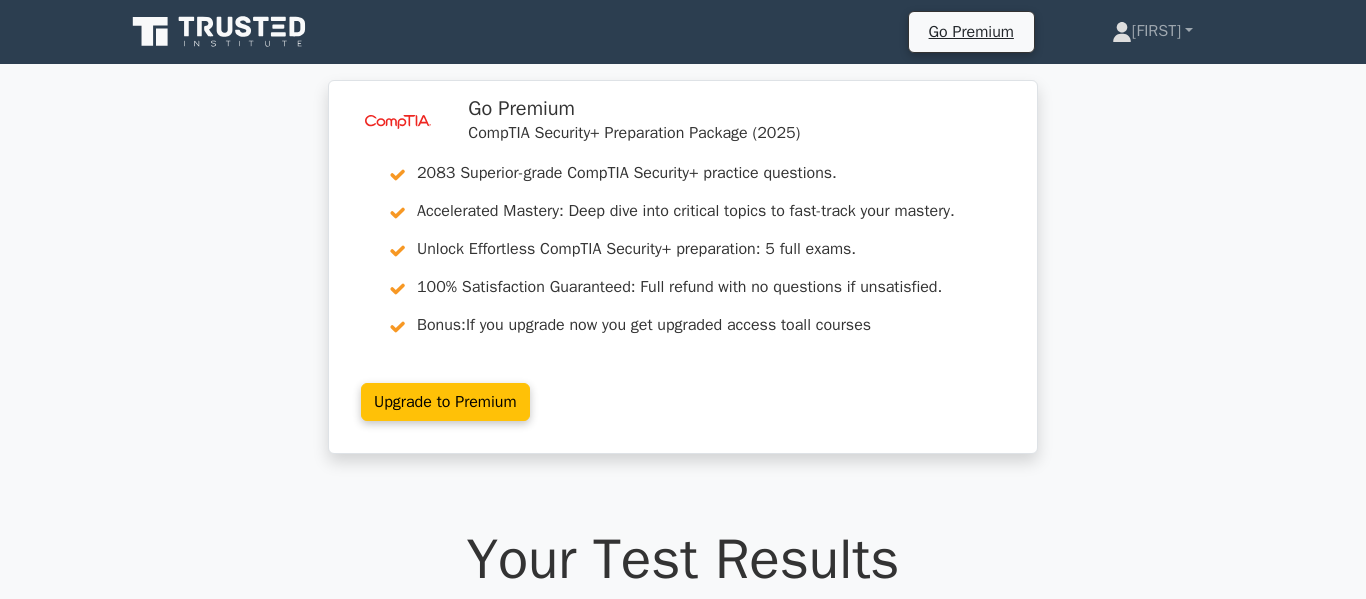 scroll, scrollTop: 0, scrollLeft: 0, axis: both 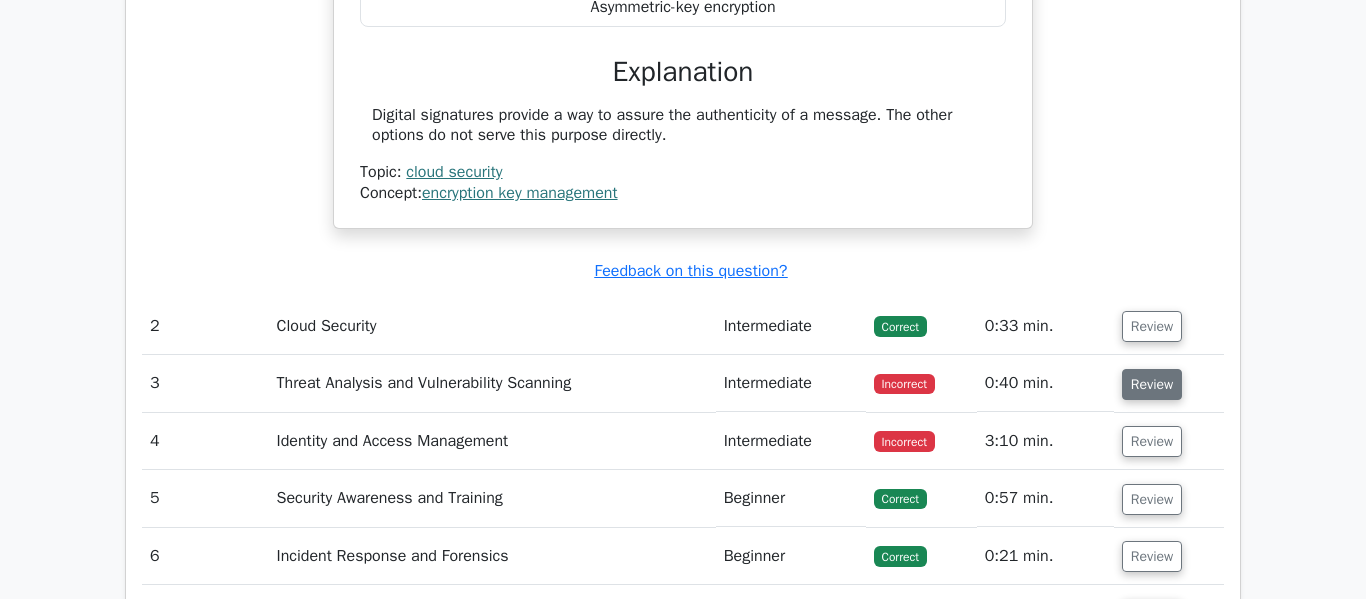 click on "Review" at bounding box center (1152, 384) 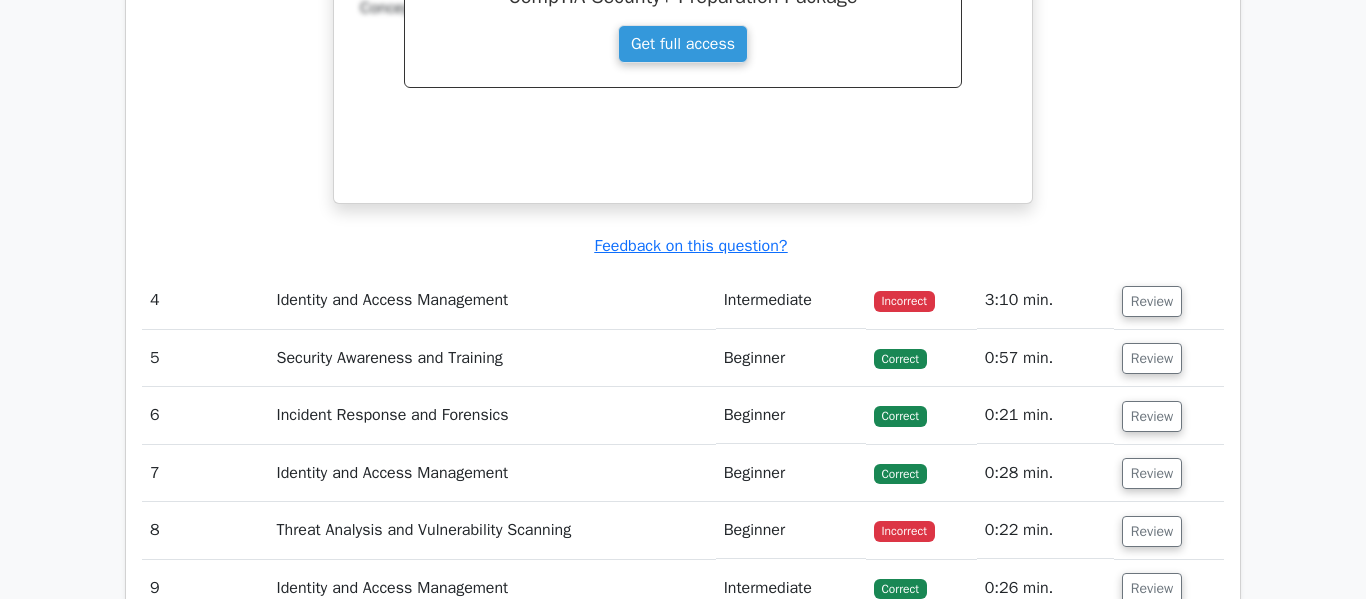 scroll, scrollTop: 2825, scrollLeft: 0, axis: vertical 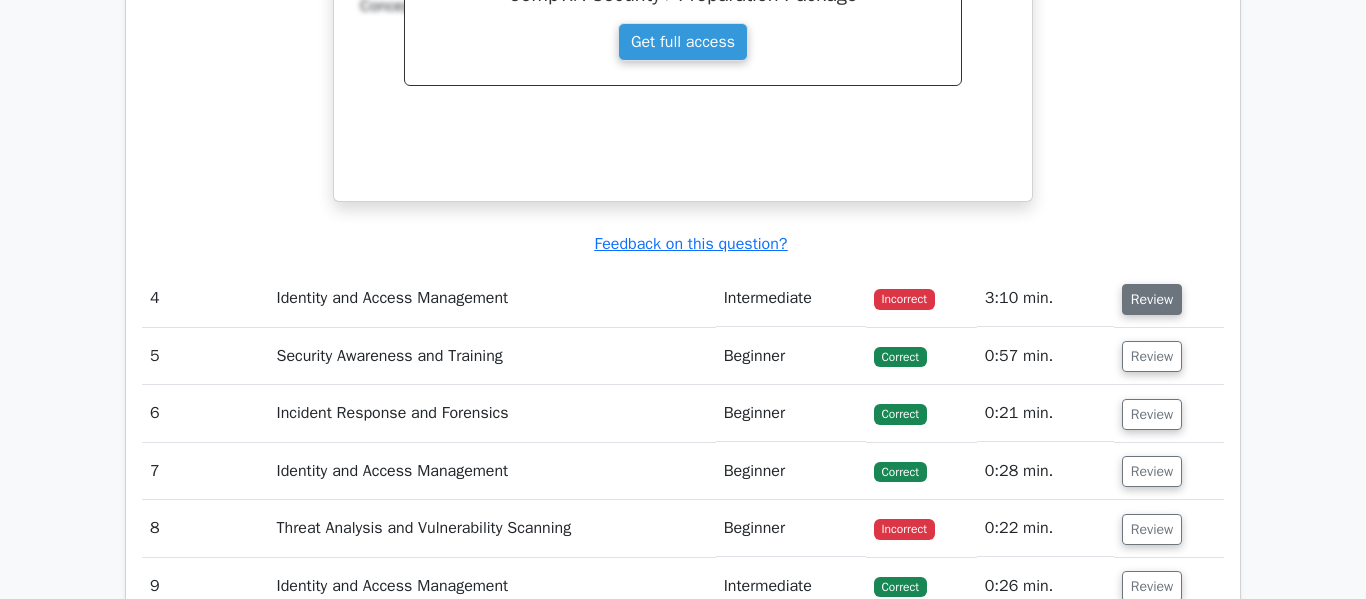 click on "Review" at bounding box center (1152, 299) 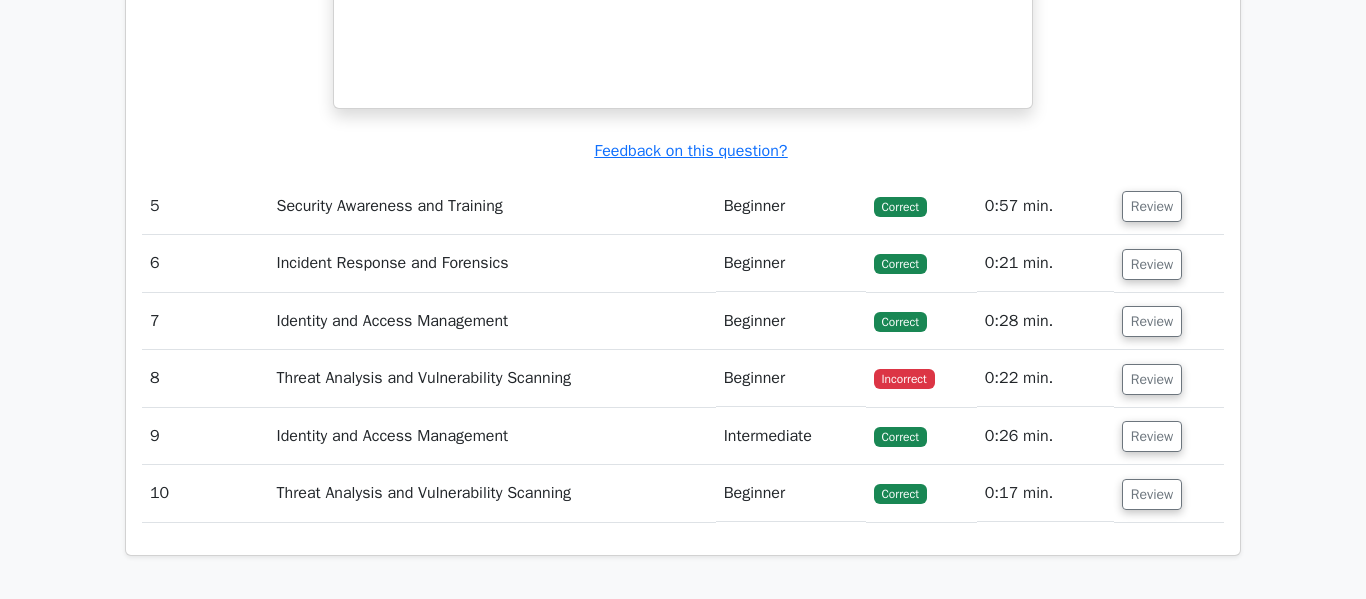 scroll, scrollTop: 3788, scrollLeft: 0, axis: vertical 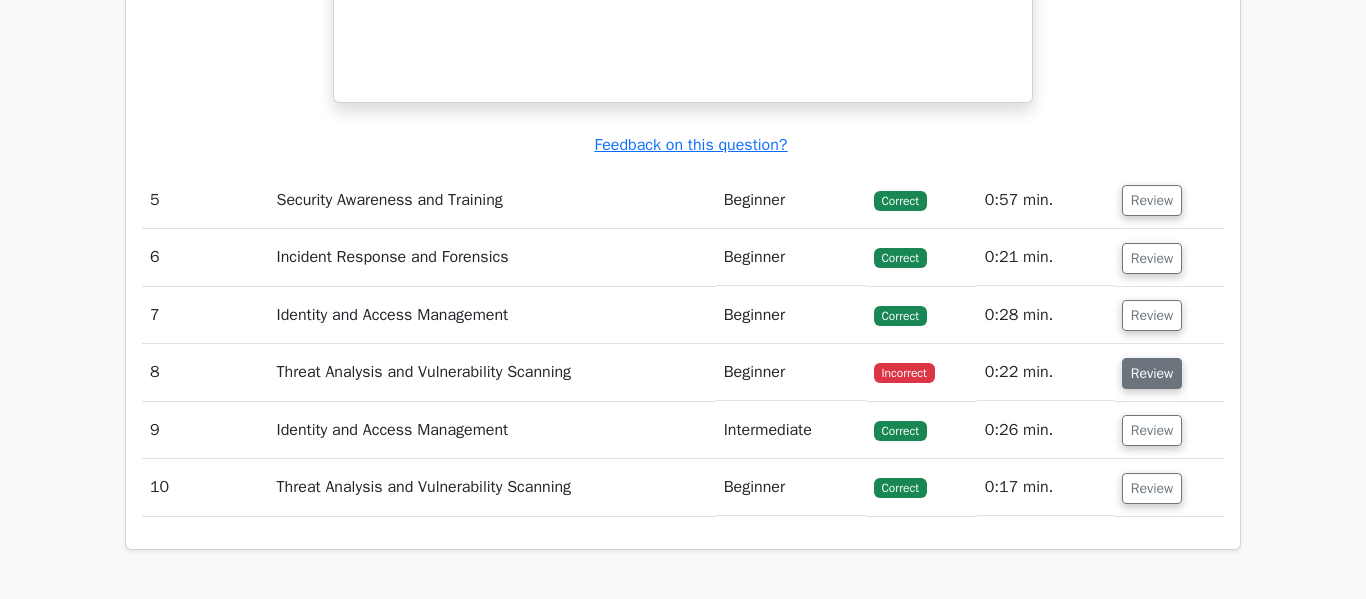 click on "Review" at bounding box center [1152, 373] 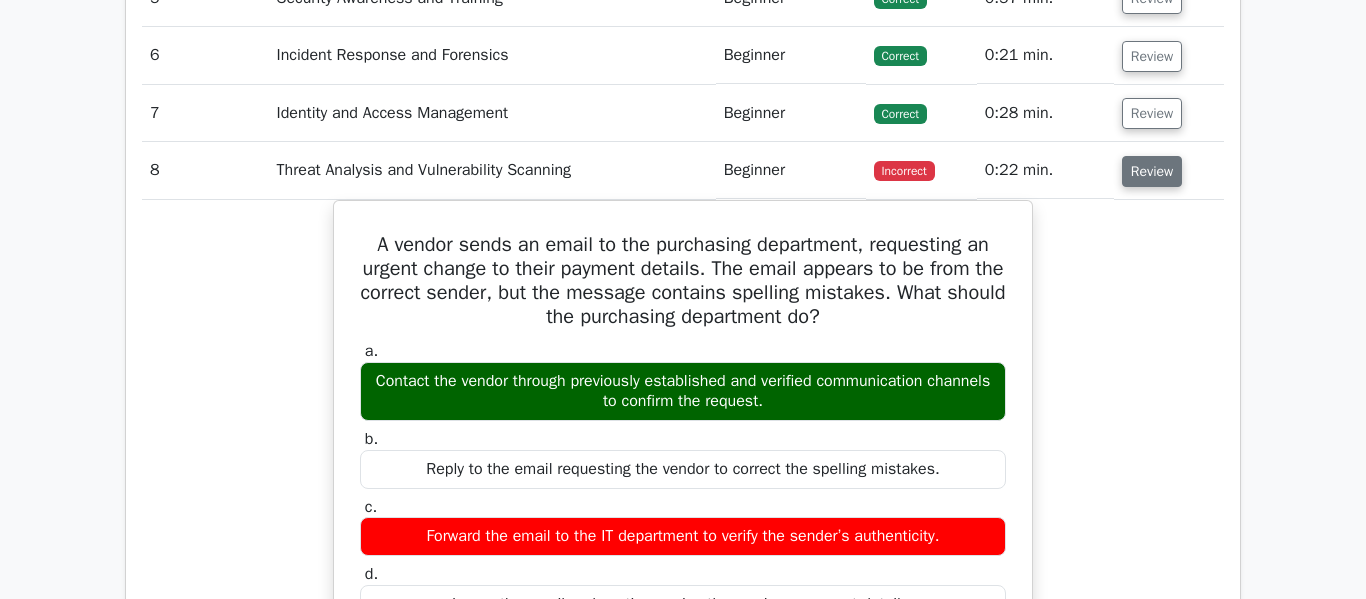 scroll, scrollTop: 3992, scrollLeft: 0, axis: vertical 